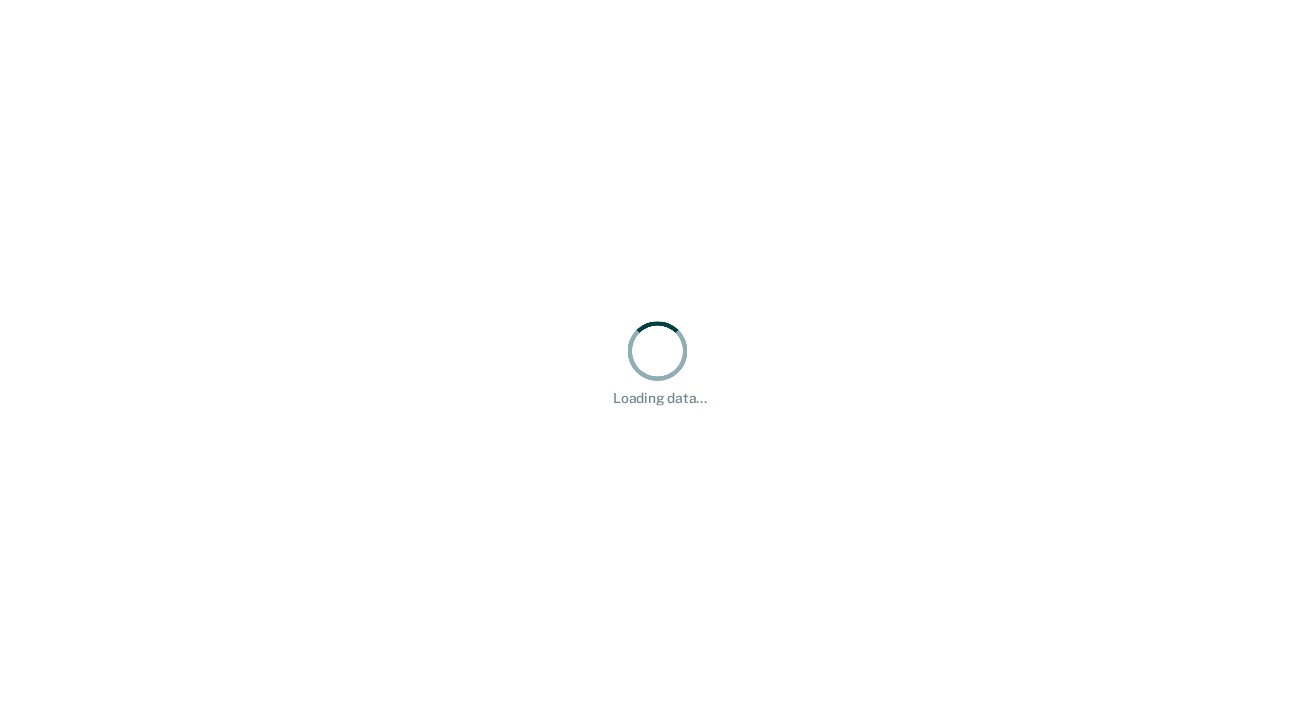 scroll, scrollTop: 0, scrollLeft: 0, axis: both 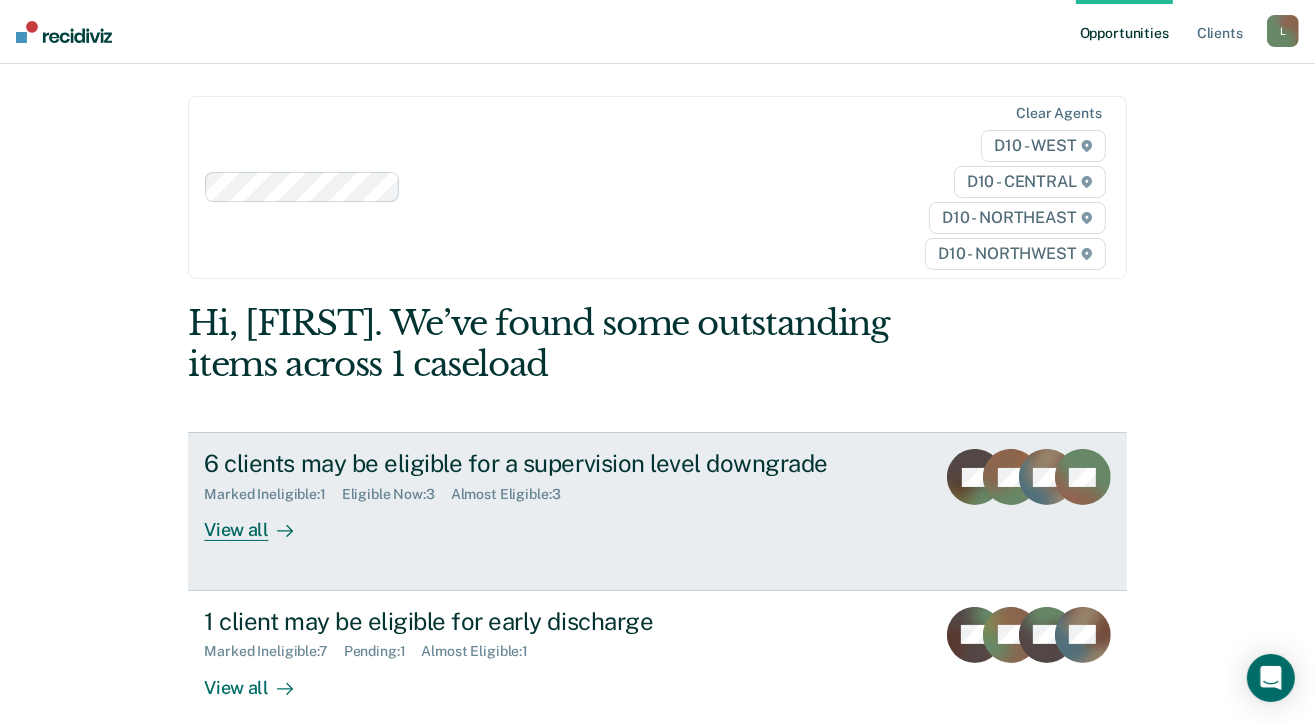 click on "View all" at bounding box center (260, 522) 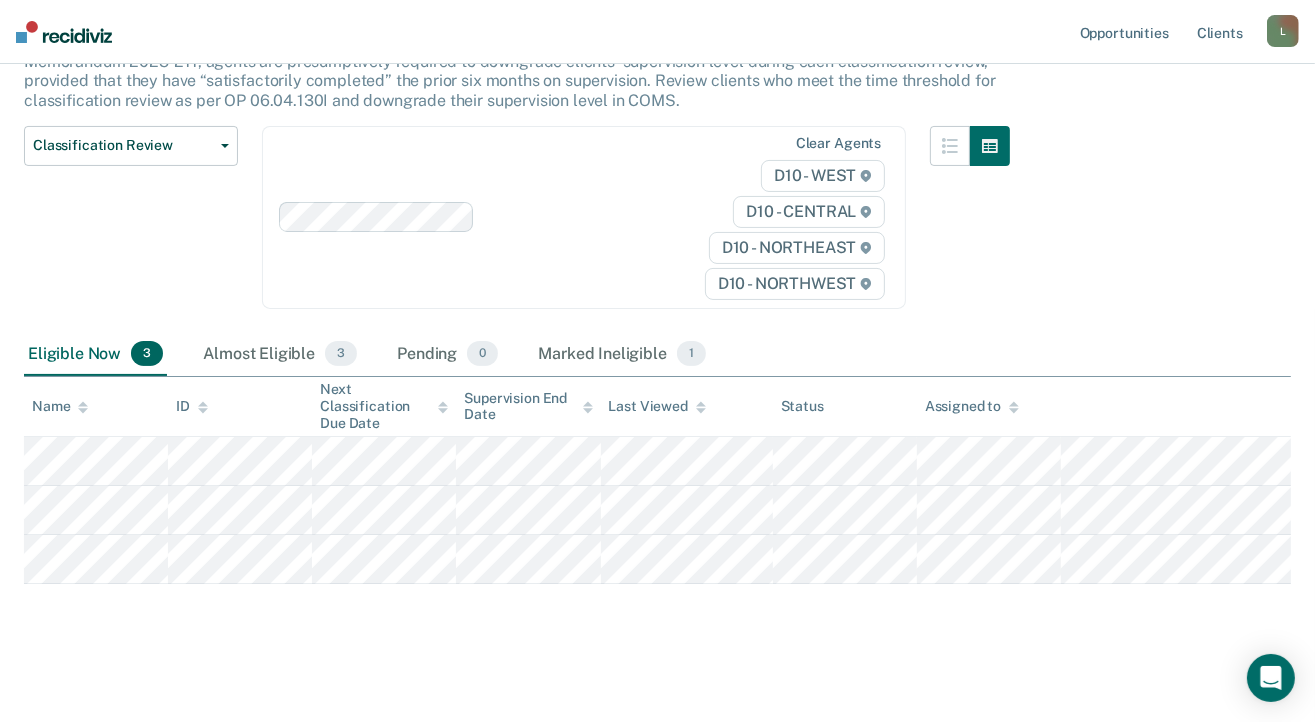 scroll, scrollTop: 203, scrollLeft: 0, axis: vertical 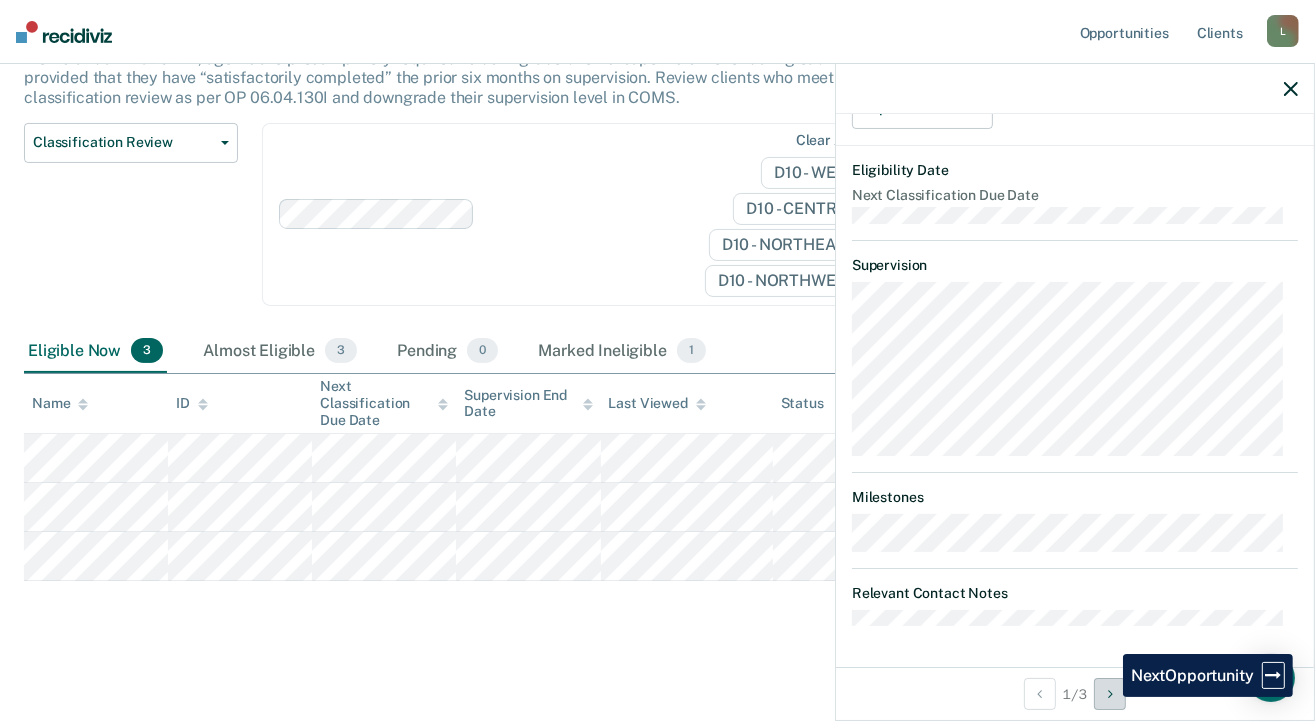 click at bounding box center (1110, 694) 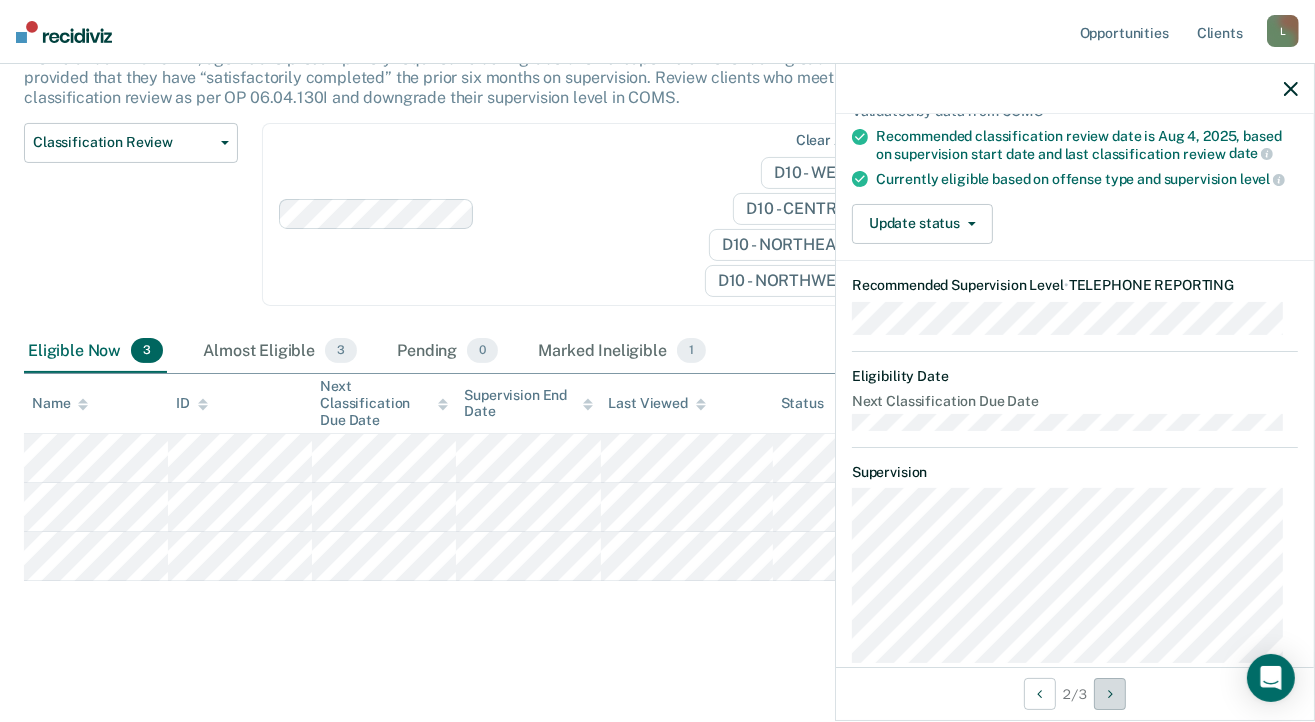 scroll, scrollTop: 61, scrollLeft: 0, axis: vertical 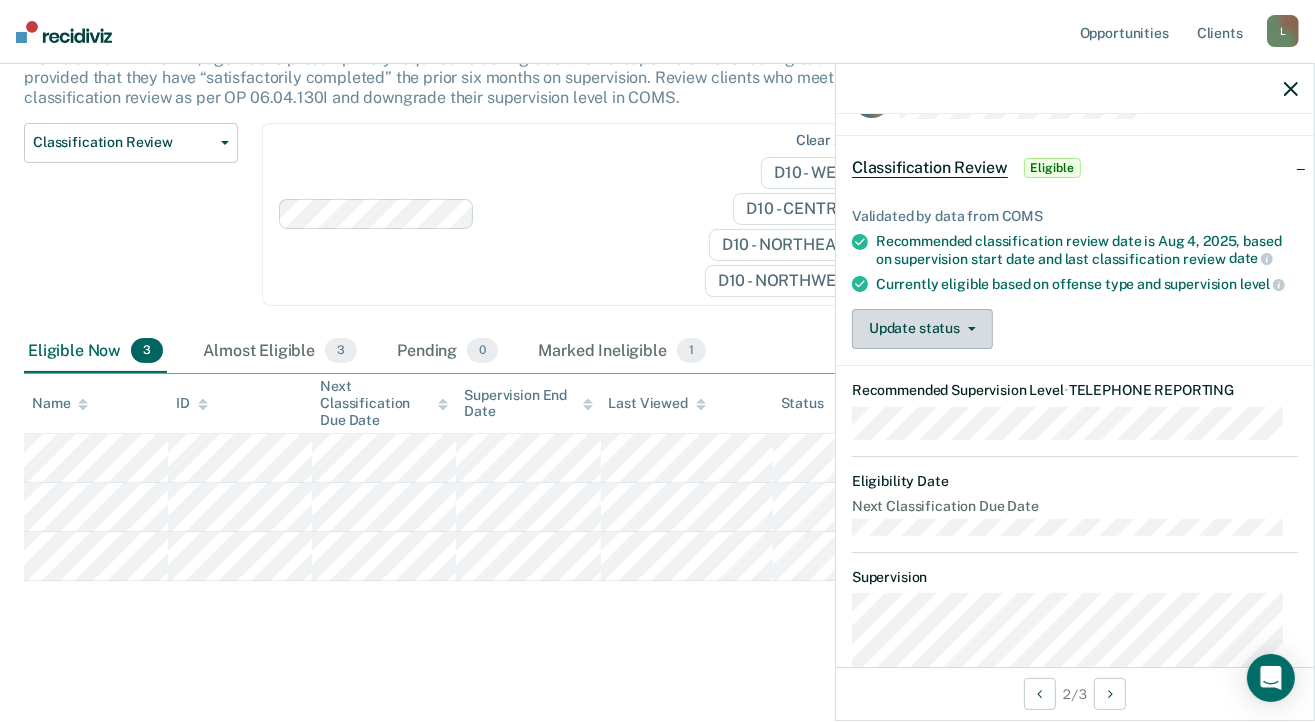 click on "Update status" at bounding box center [922, 329] 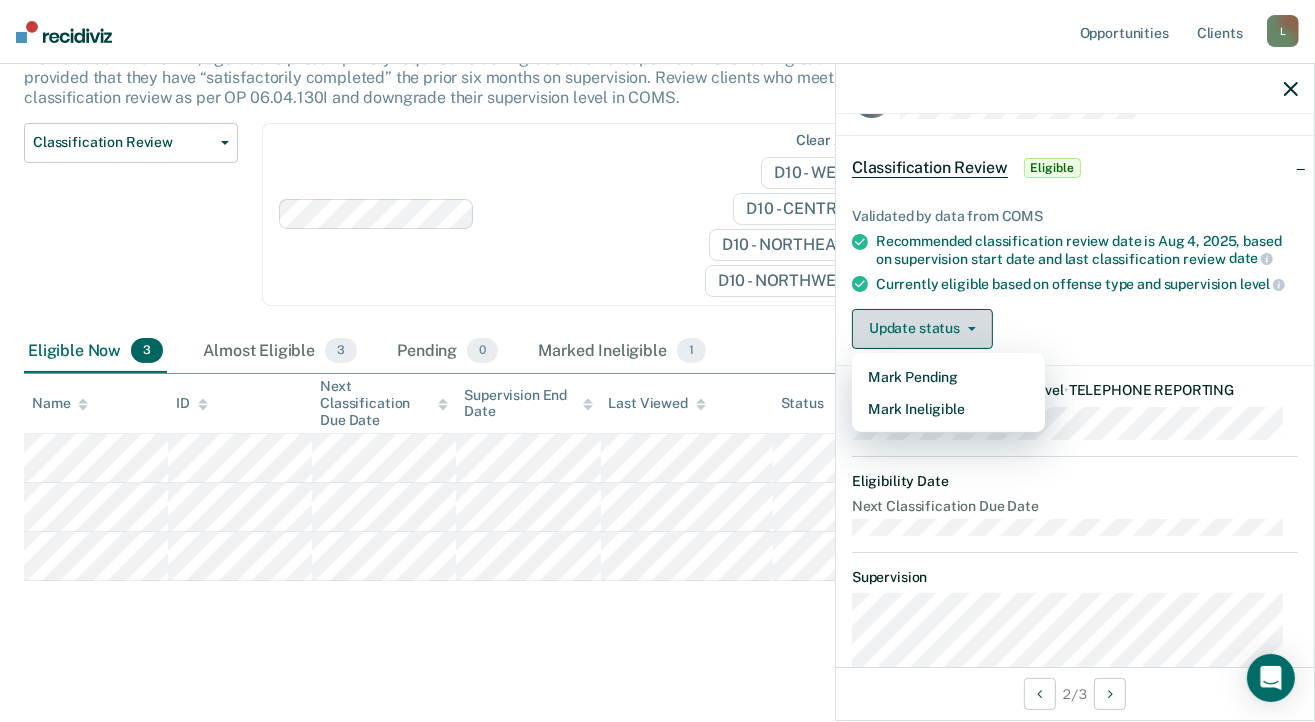 click on "Update status" at bounding box center [922, 329] 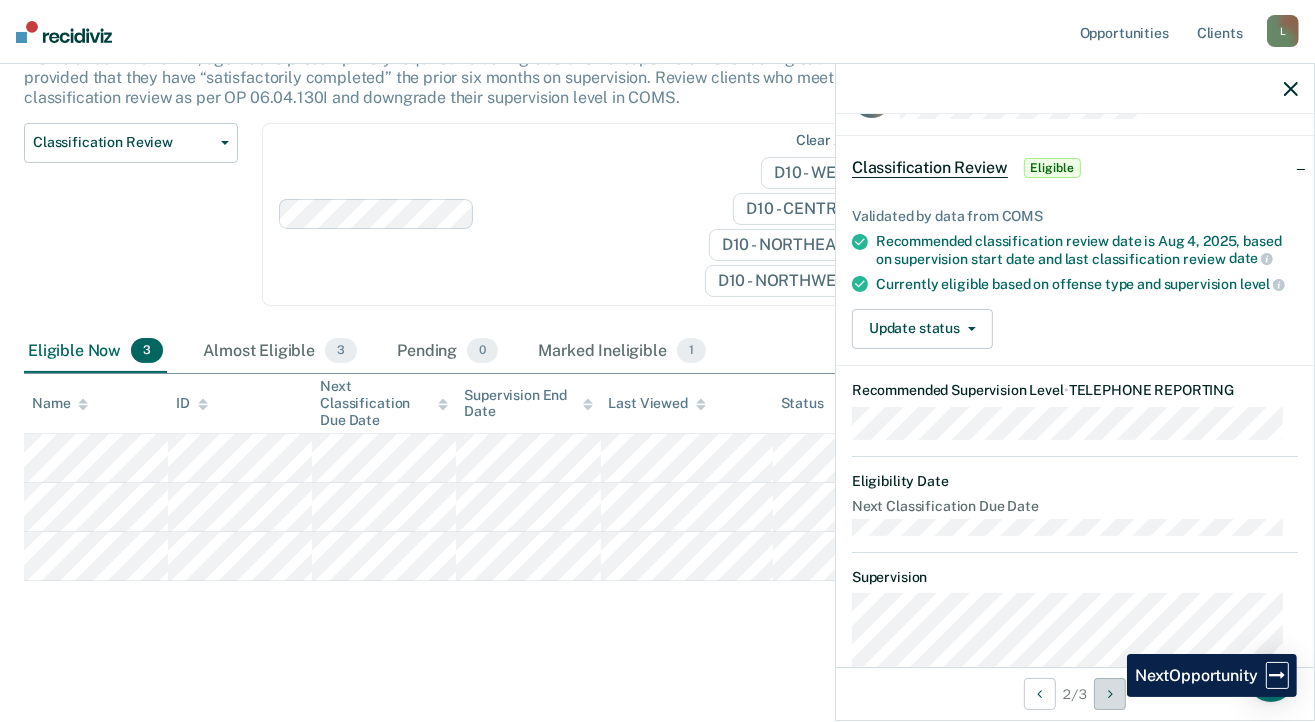 click at bounding box center (1110, 694) 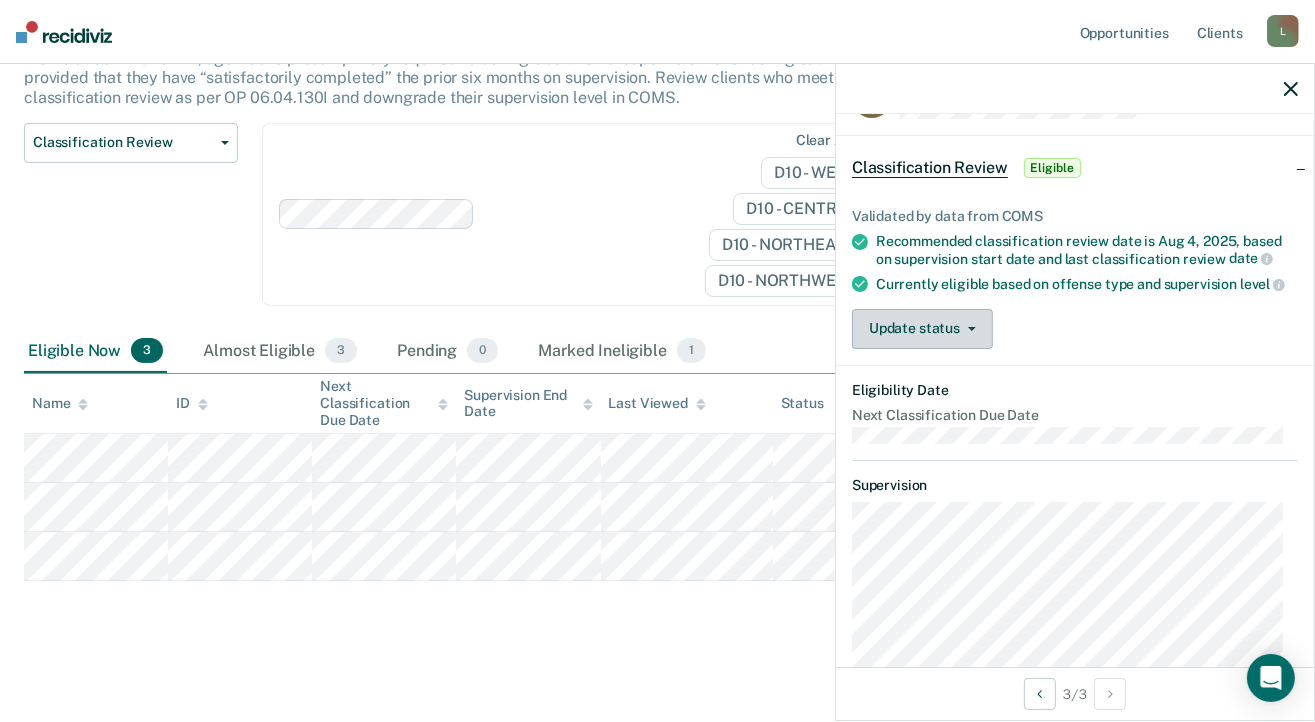 click on "Update status" at bounding box center [922, 329] 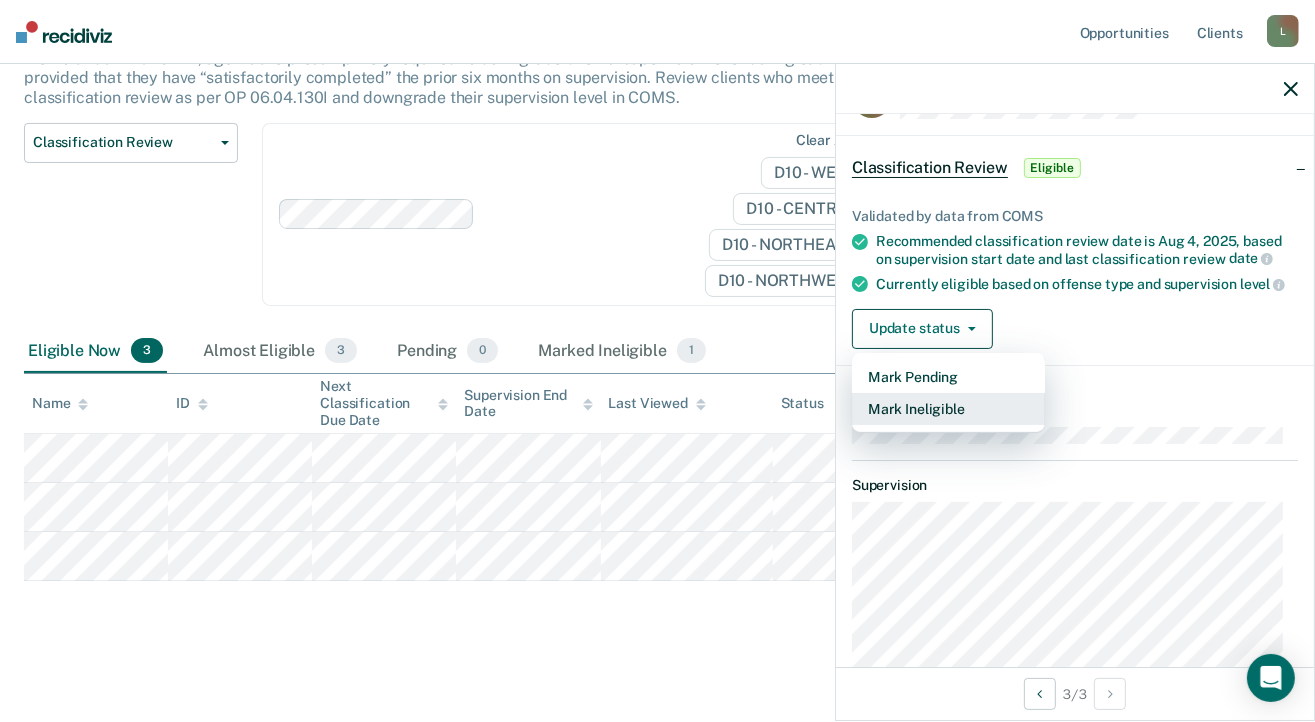 click on "Mark Ineligible" at bounding box center (948, 409) 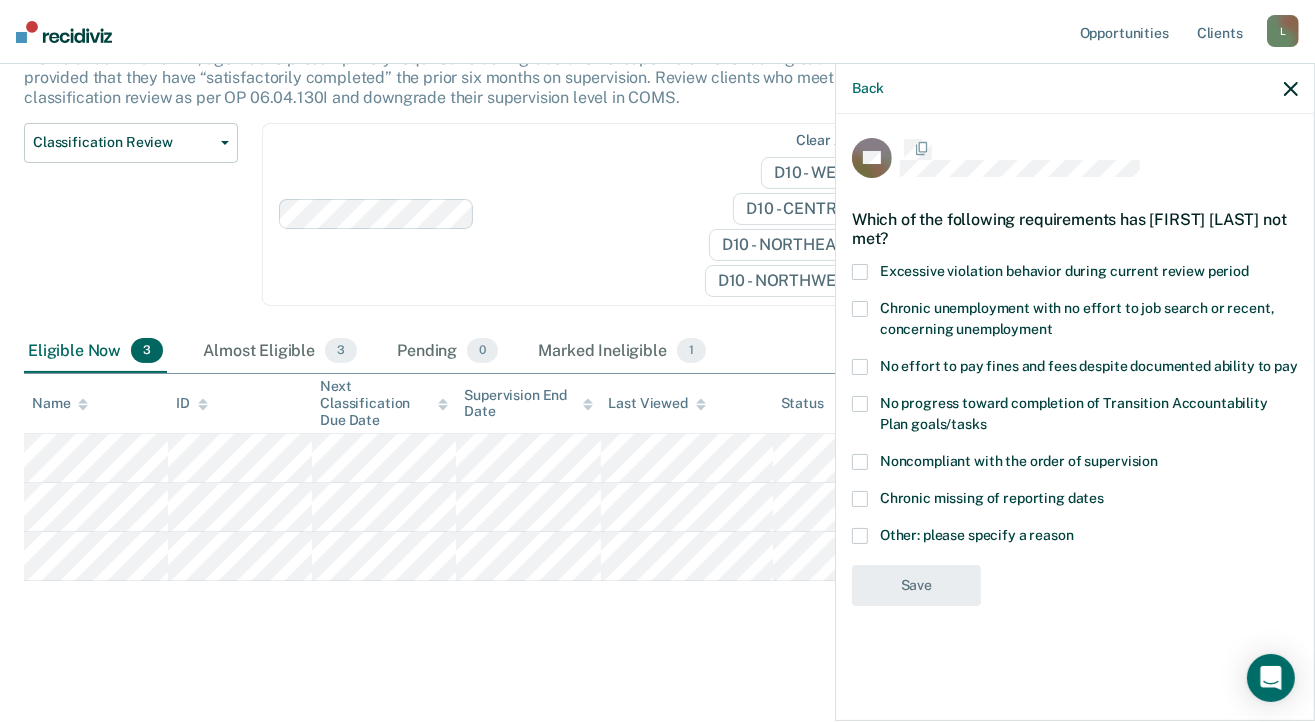 scroll, scrollTop: 0, scrollLeft: 0, axis: both 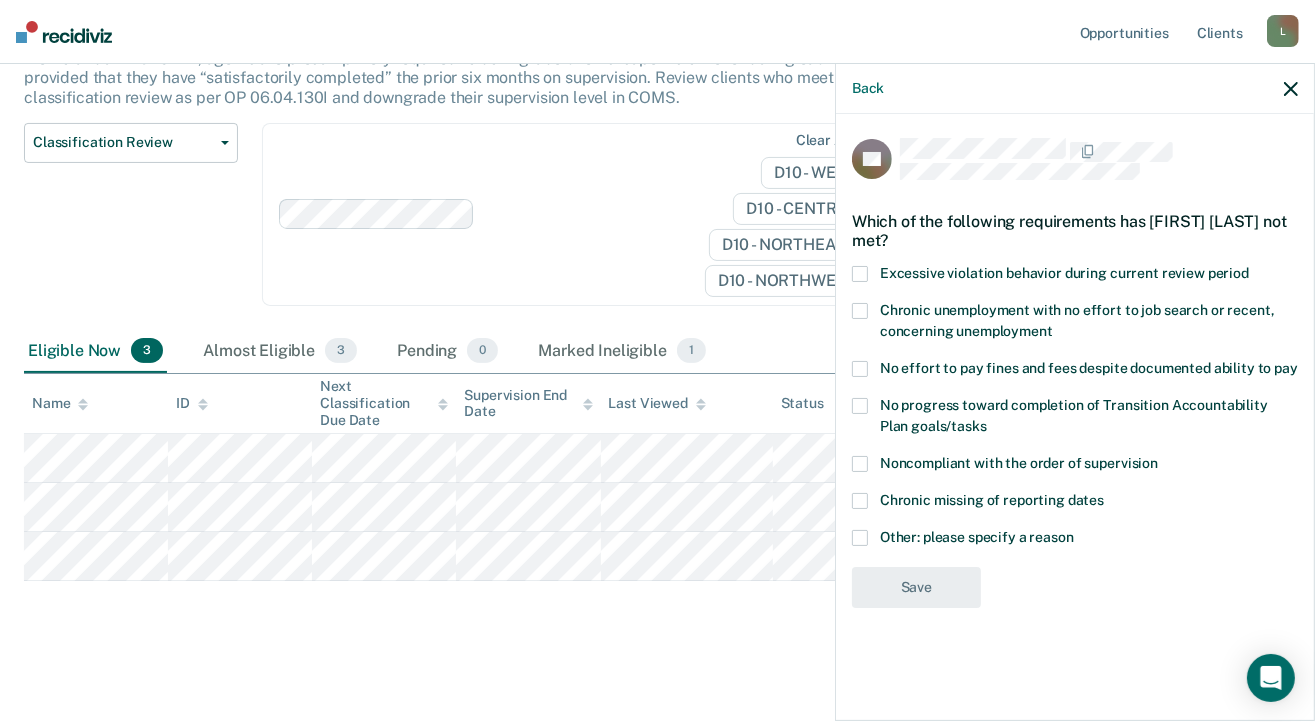 click 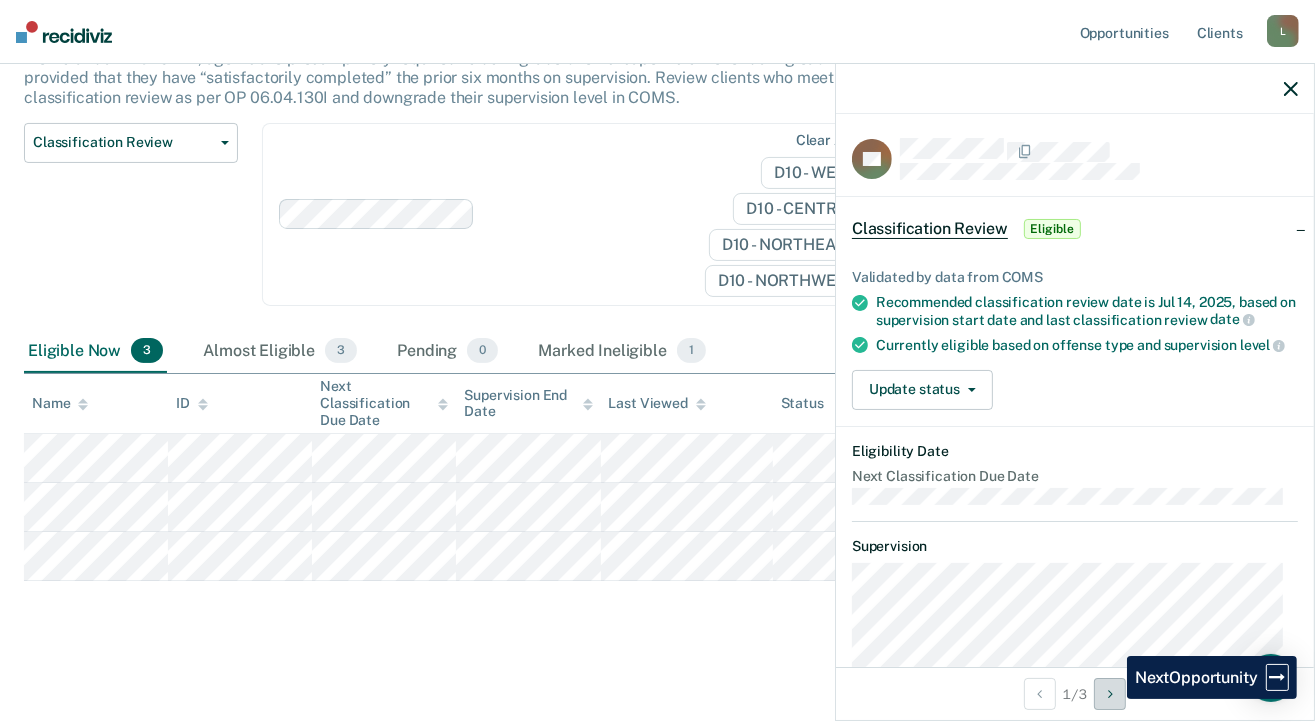 click at bounding box center (1110, 694) 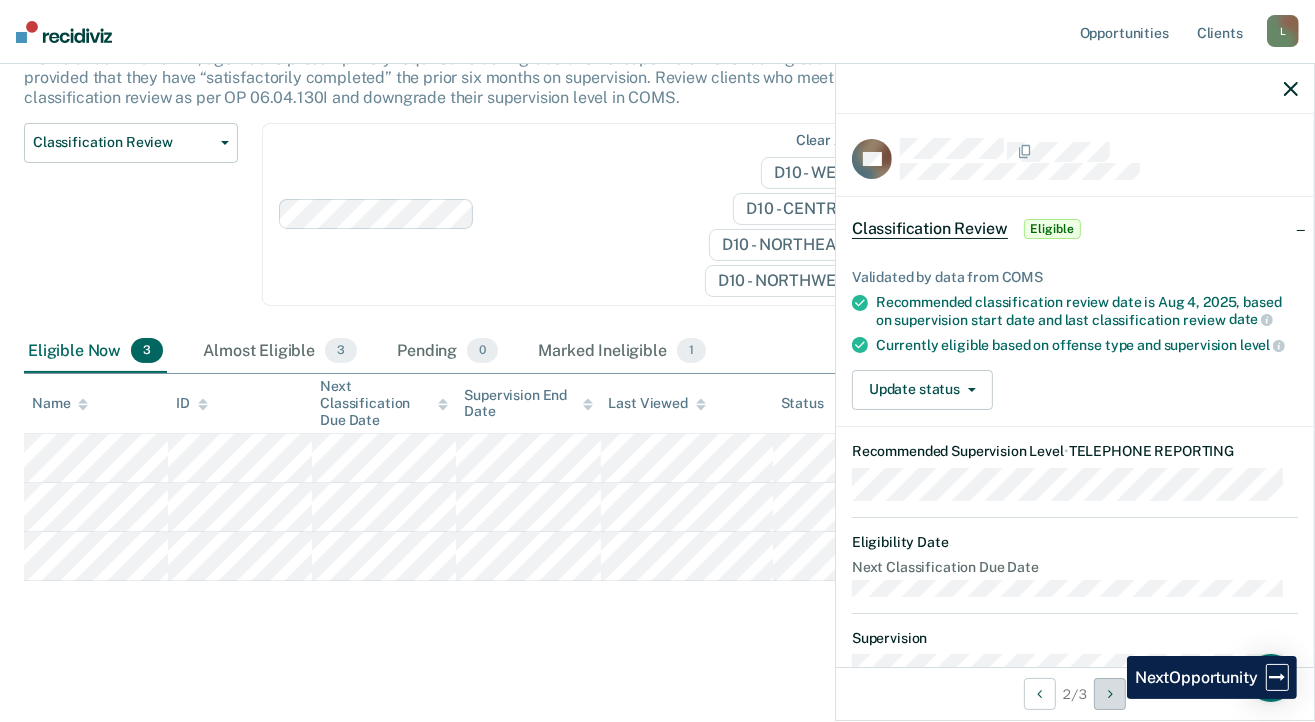 click at bounding box center (1110, 694) 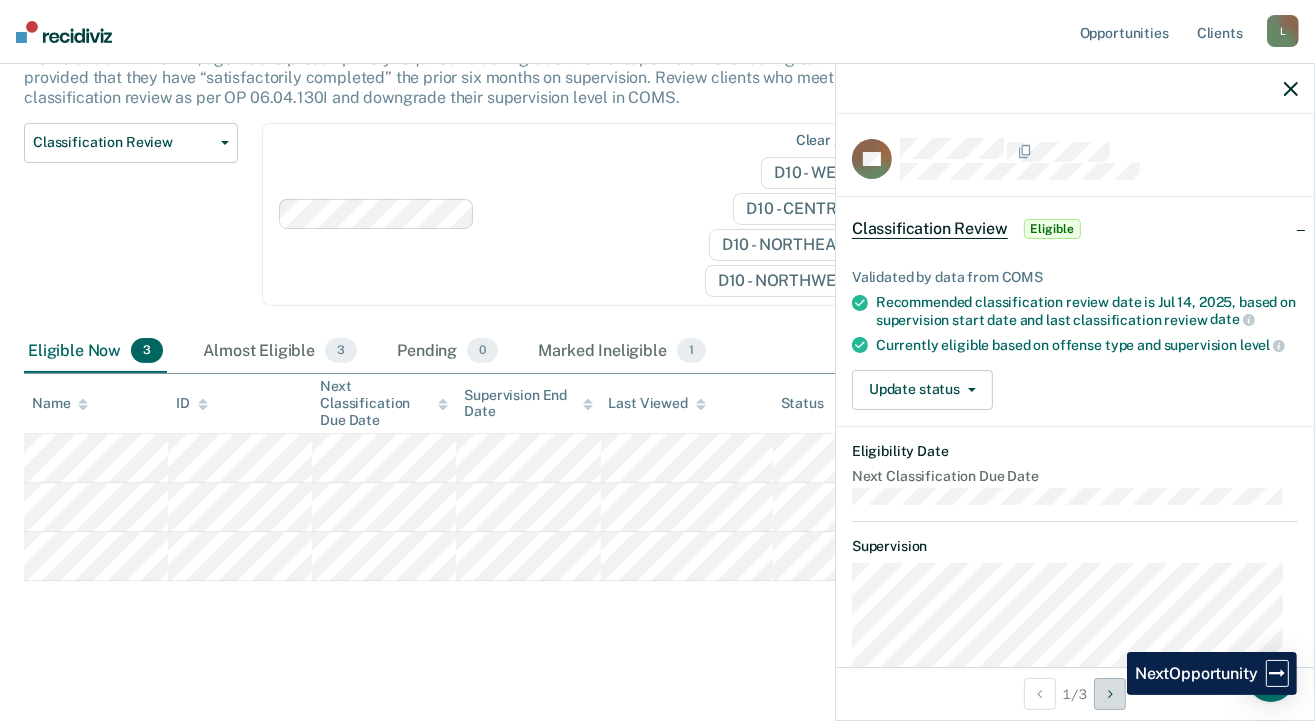 click at bounding box center [1110, 694] 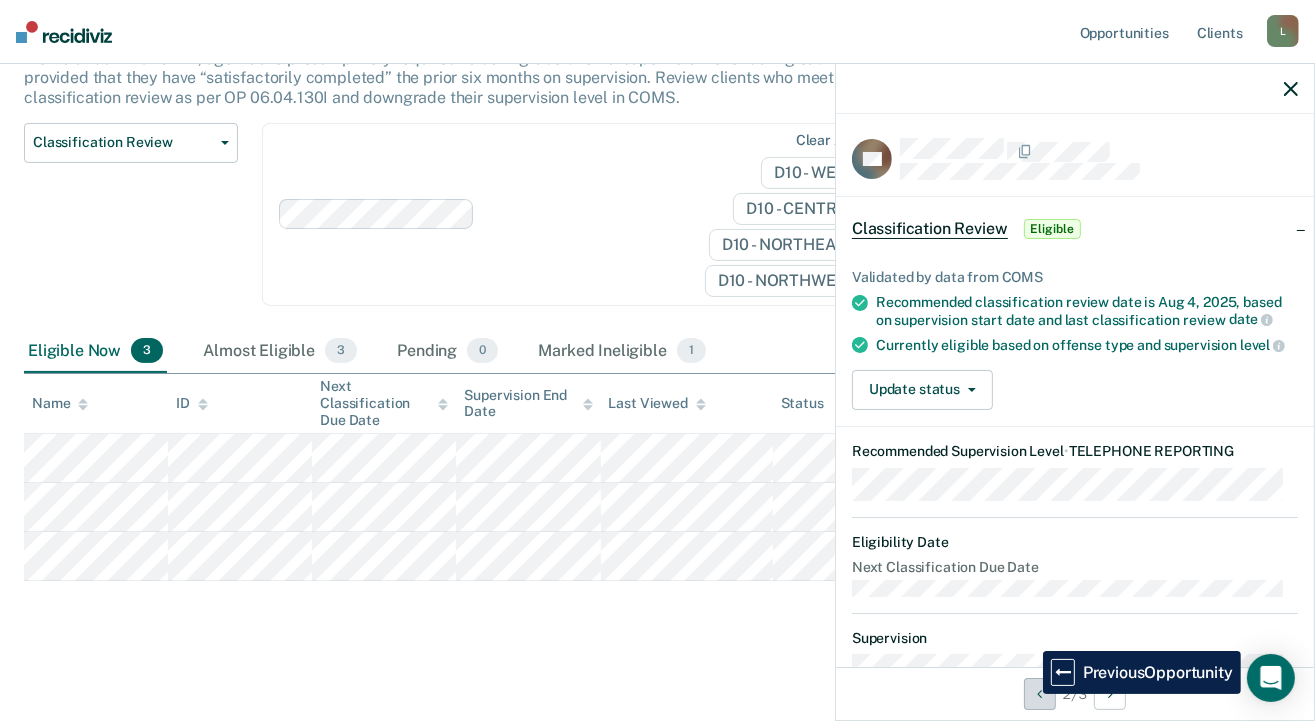 click at bounding box center (1040, 694) 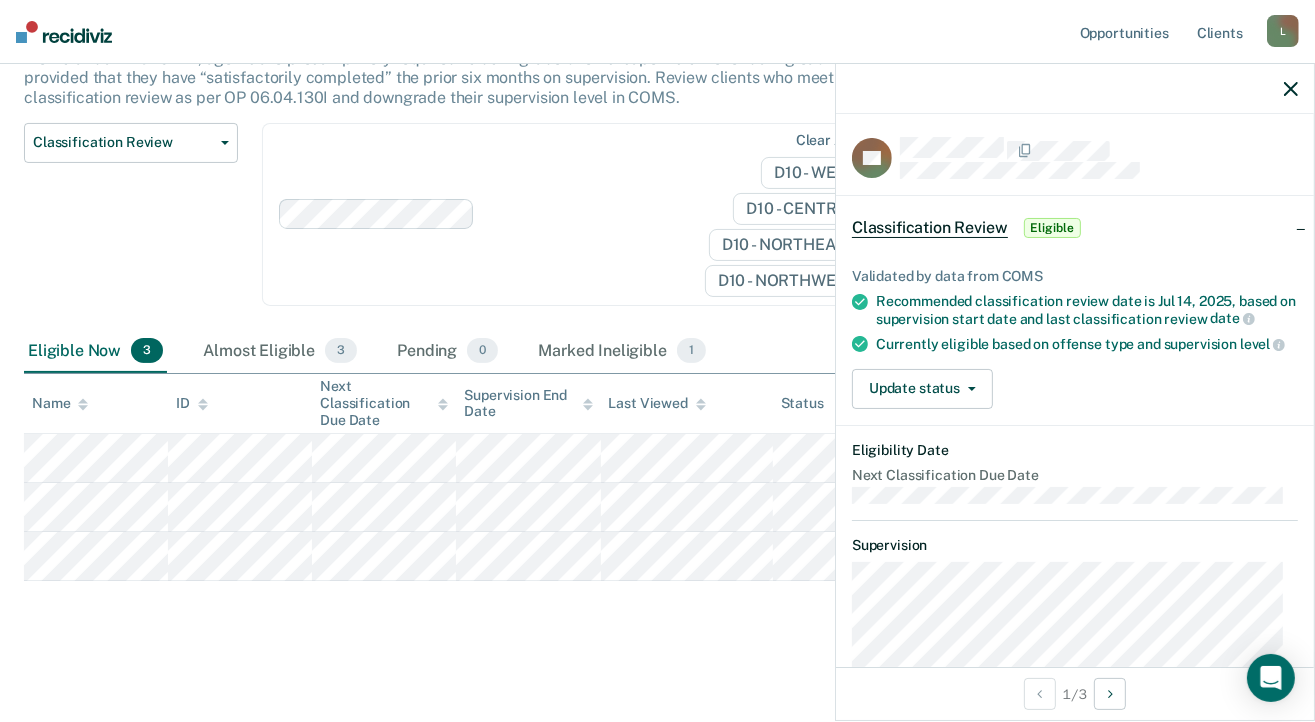 scroll, scrollTop: 0, scrollLeft: 0, axis: both 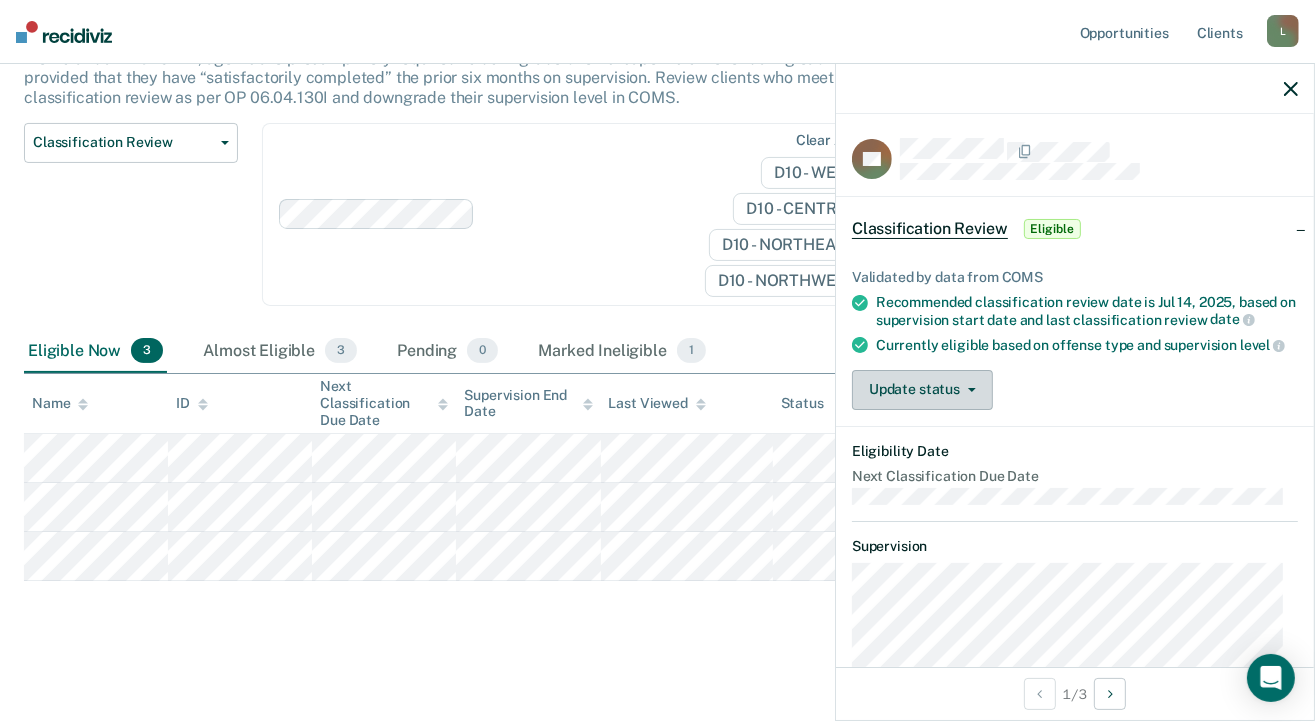 click 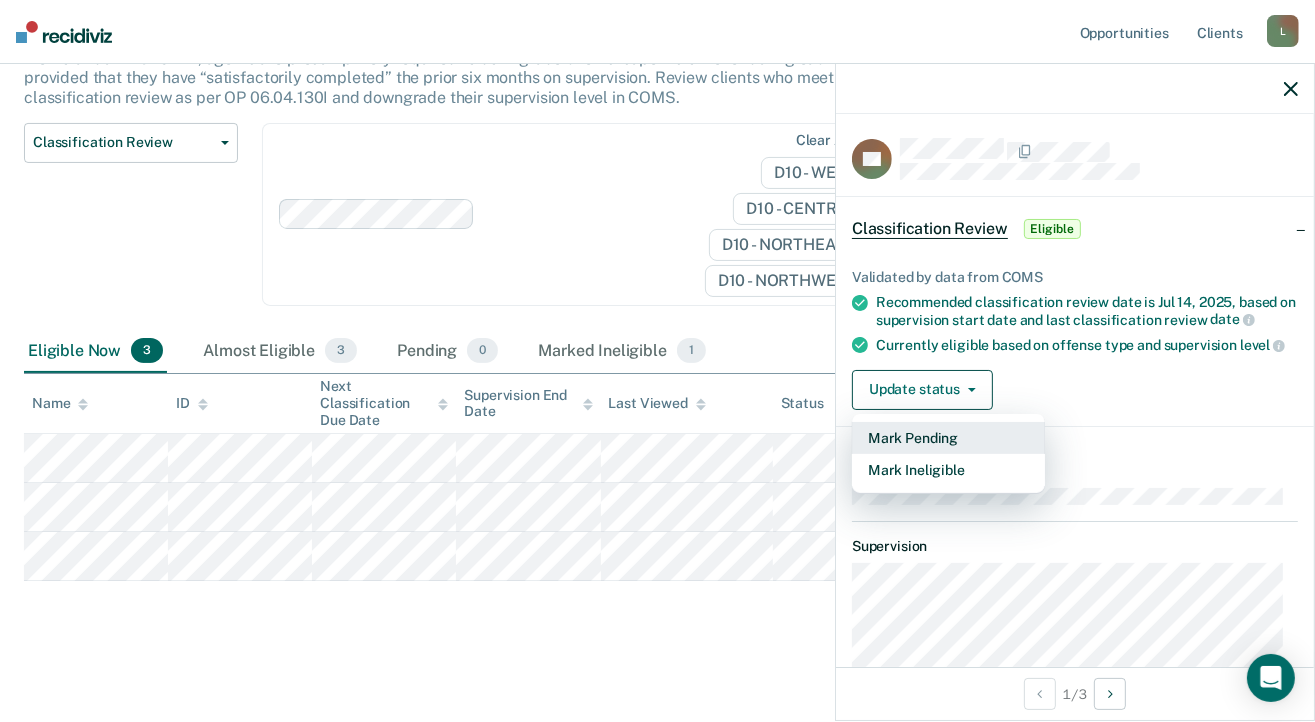 click on "Mark Pending" at bounding box center [948, 438] 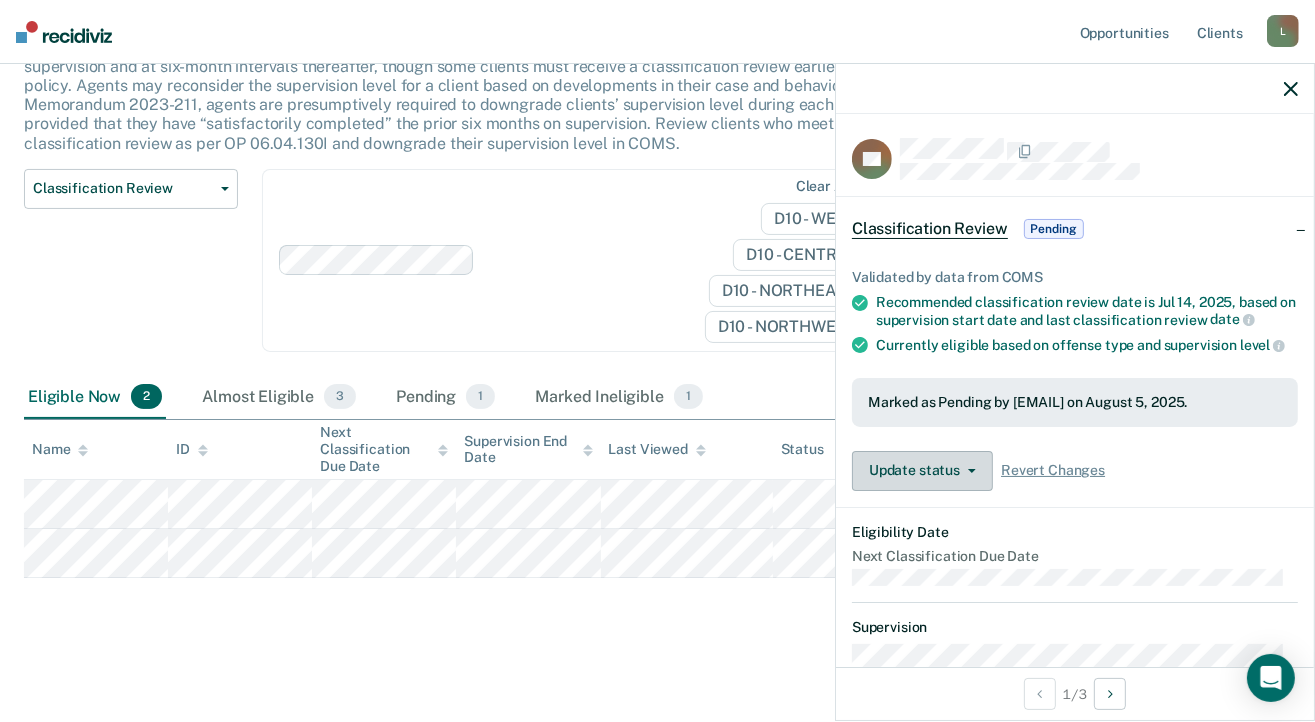 scroll, scrollTop: 154, scrollLeft: 0, axis: vertical 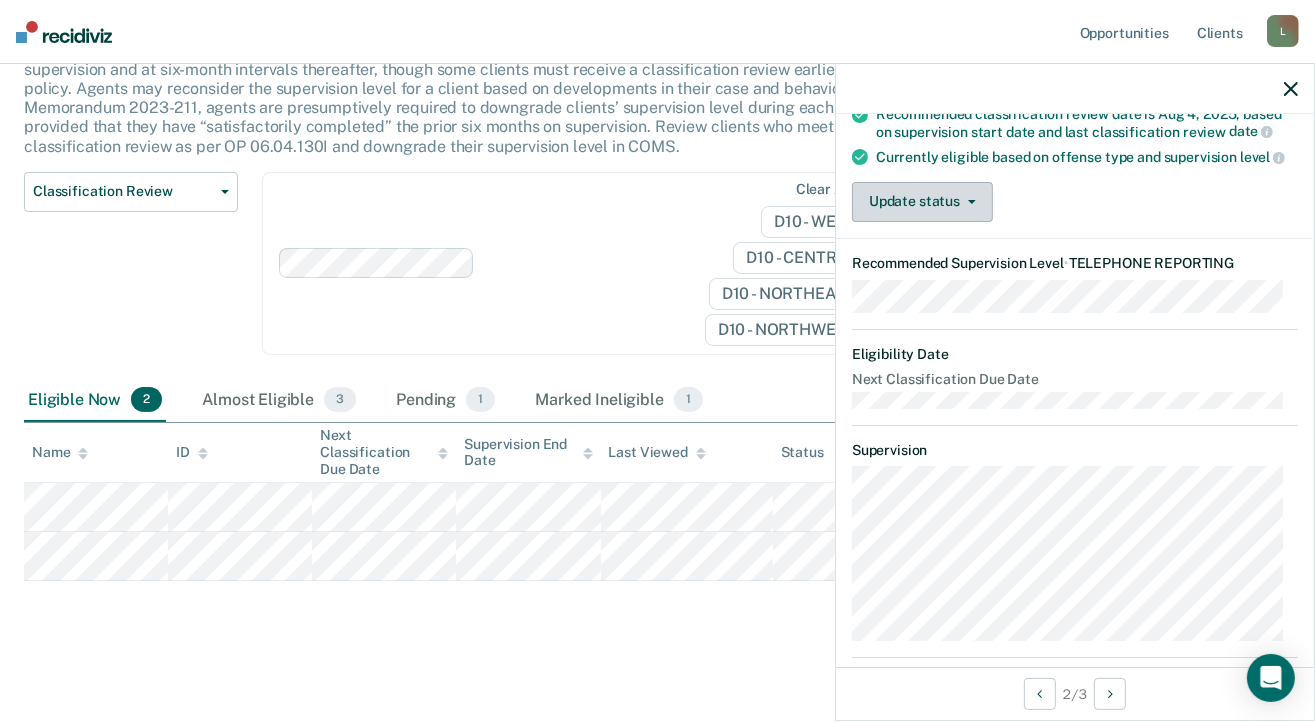 click on "Update status" at bounding box center (922, 202) 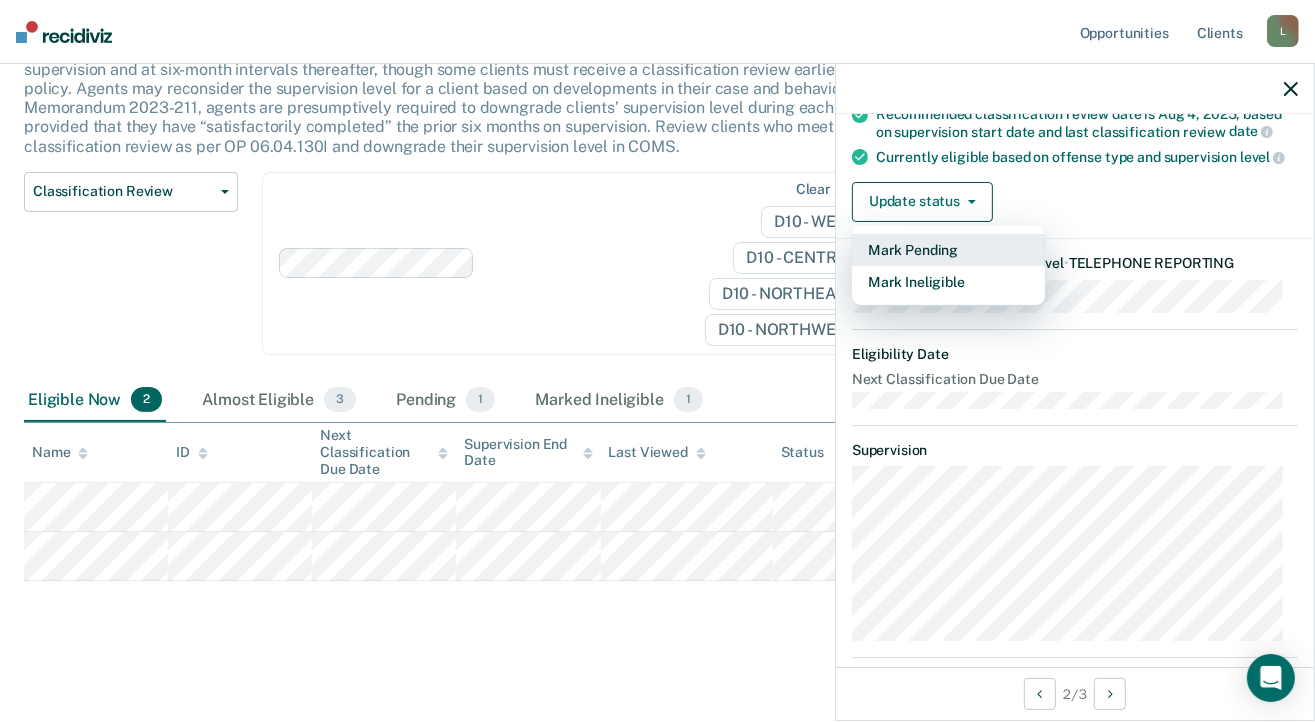 click on "Mark Pending" at bounding box center (948, 250) 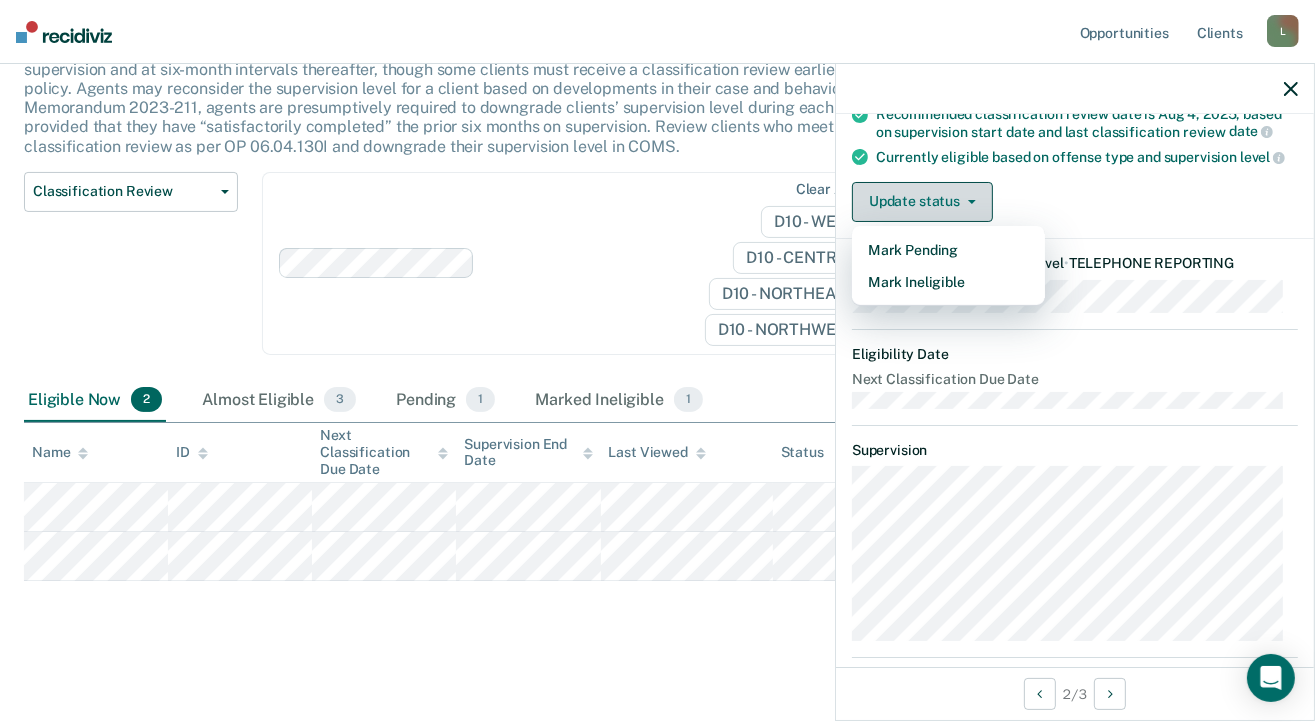 scroll, scrollTop: 104, scrollLeft: 0, axis: vertical 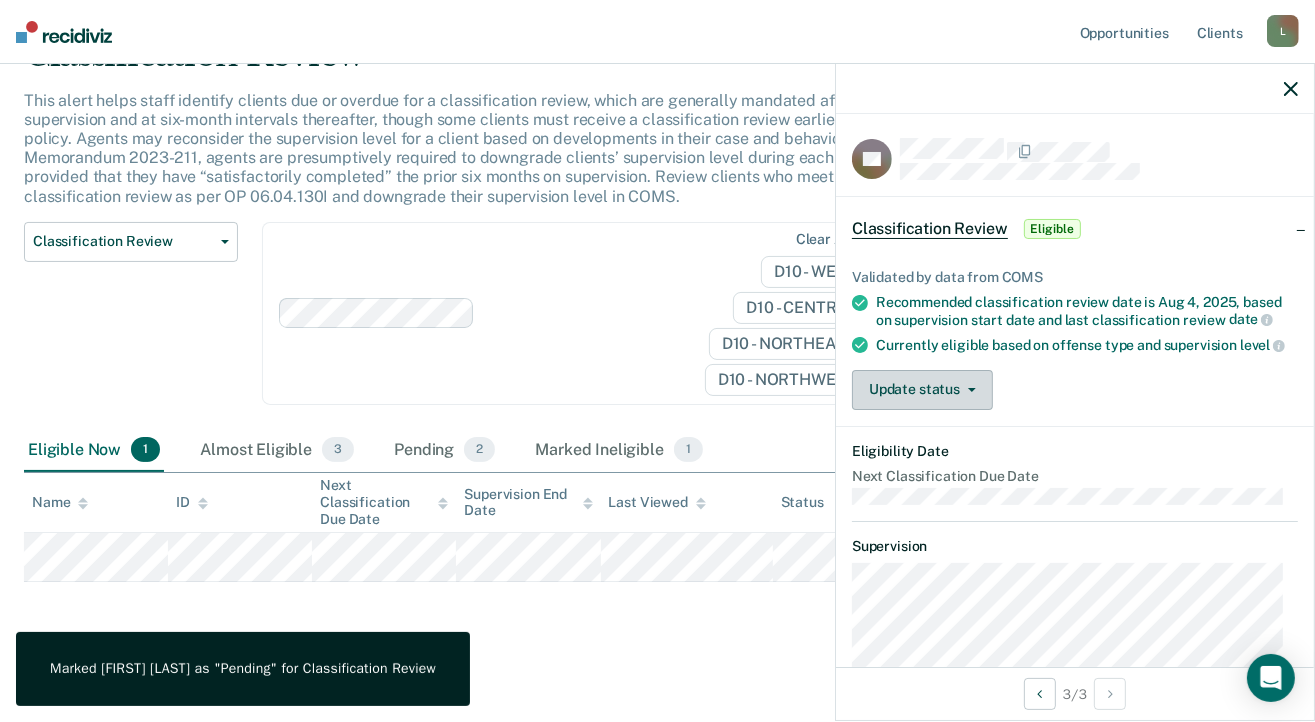 click on "Update status" at bounding box center (922, 390) 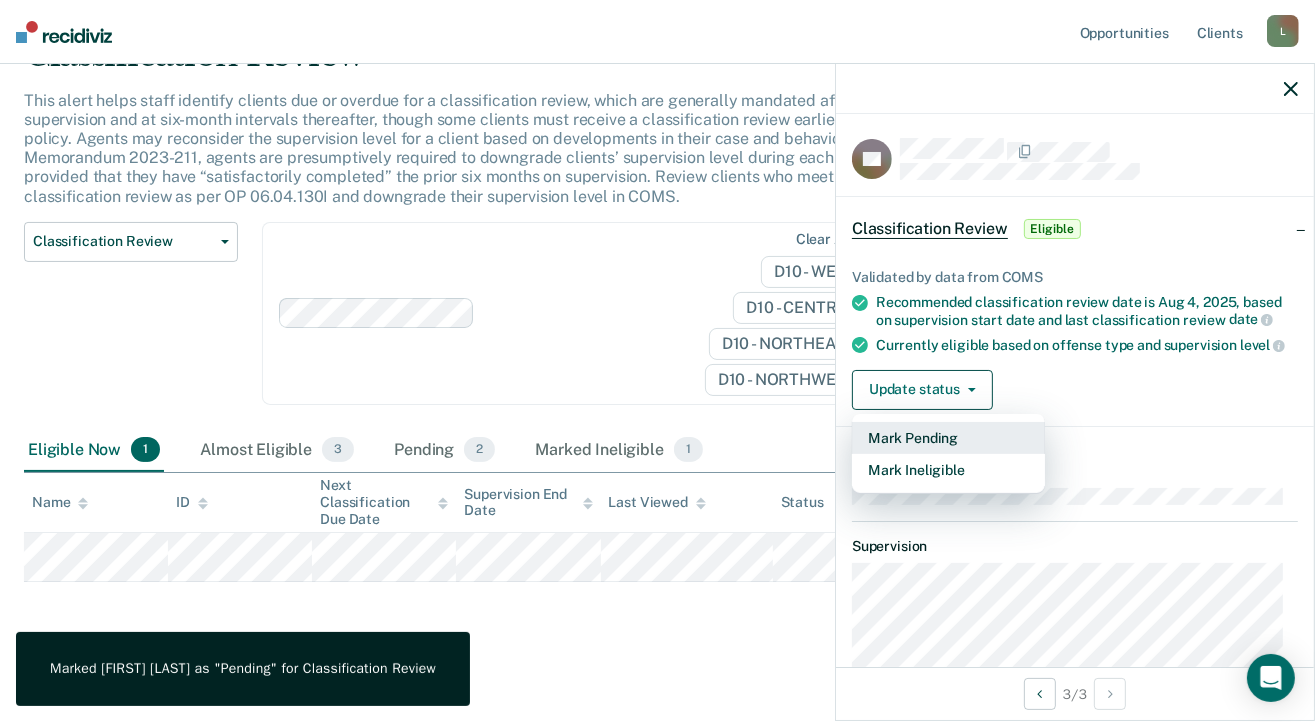 click on "Mark Pending" at bounding box center (948, 438) 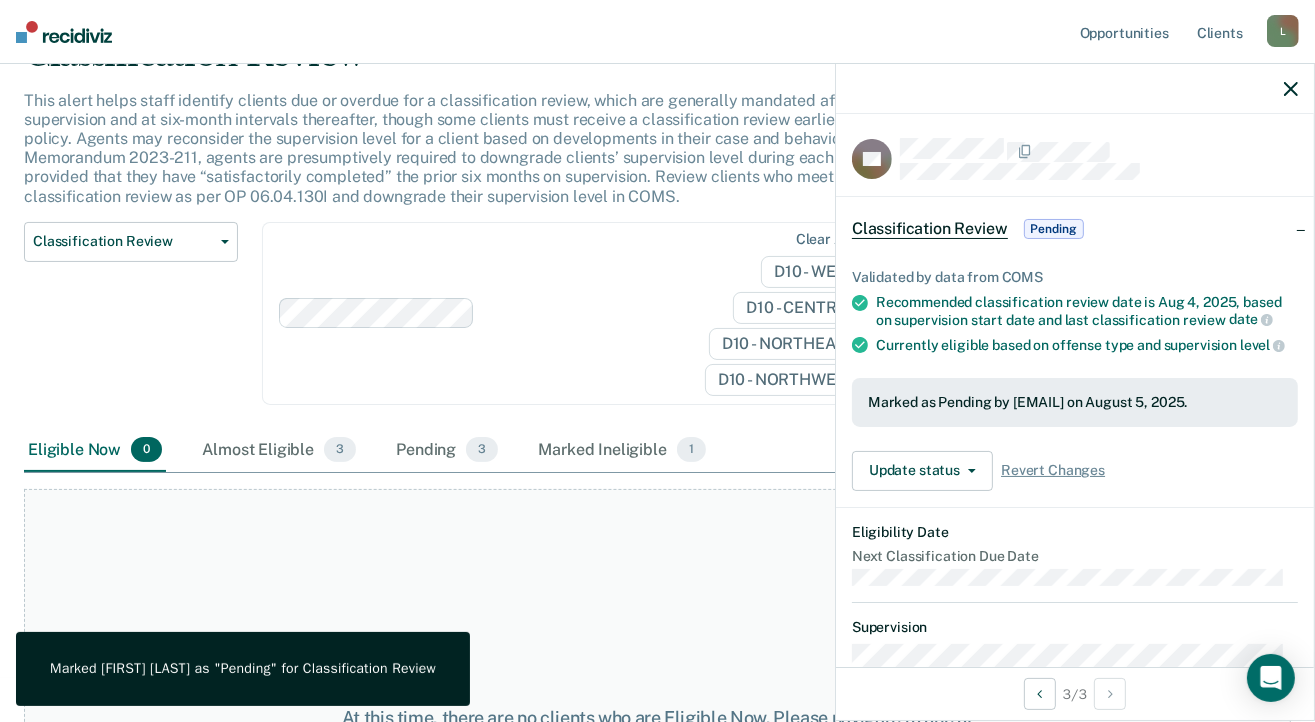 click 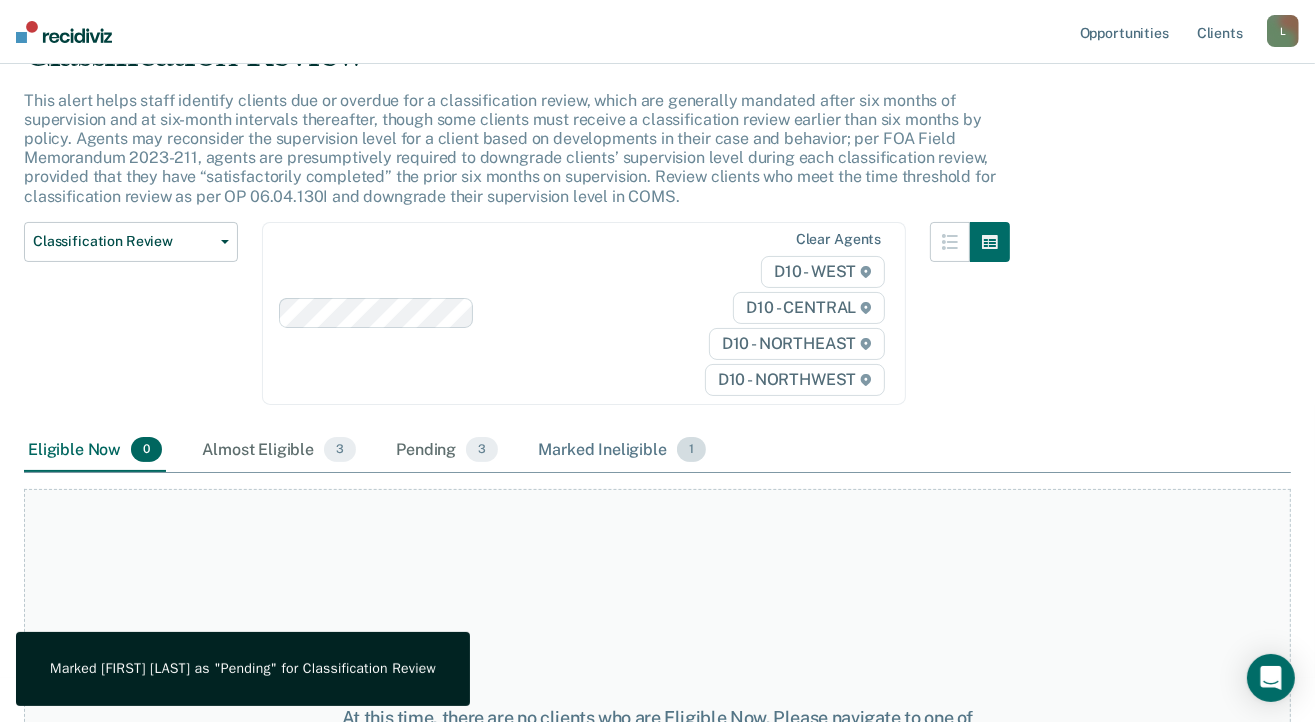 click on "1" at bounding box center [691, 450] 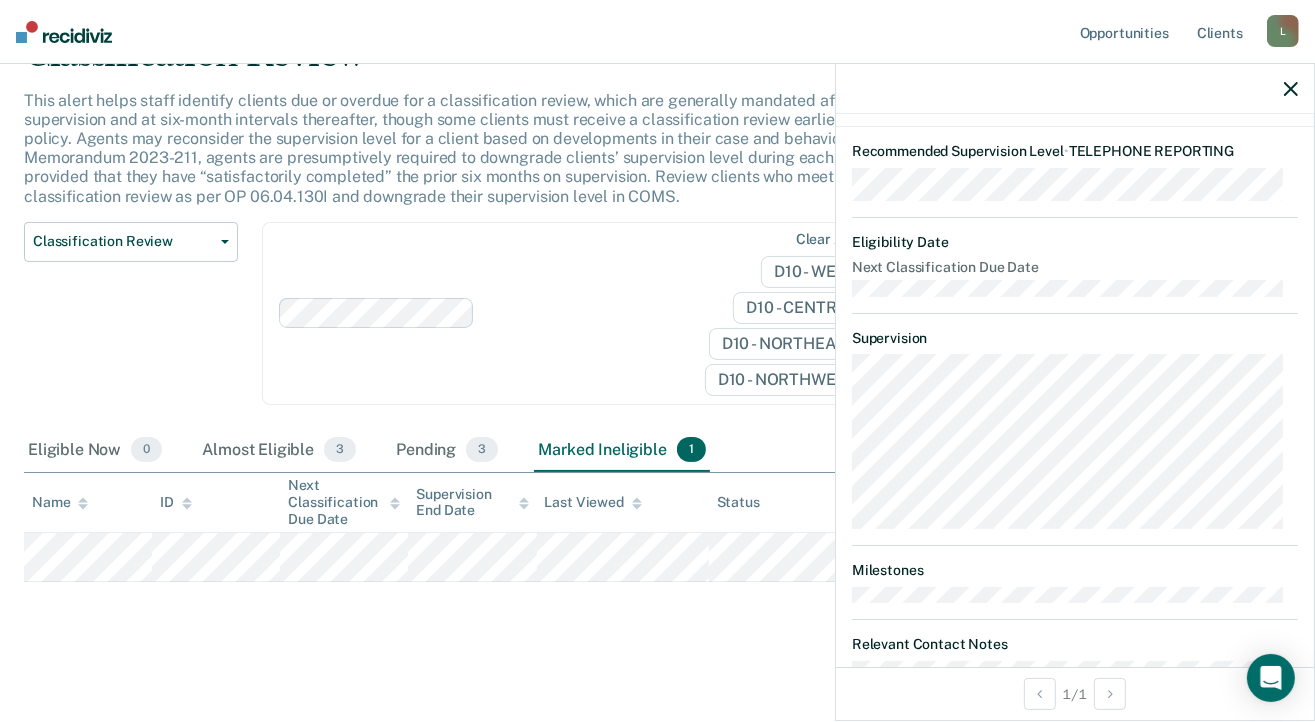 scroll, scrollTop: 342, scrollLeft: 0, axis: vertical 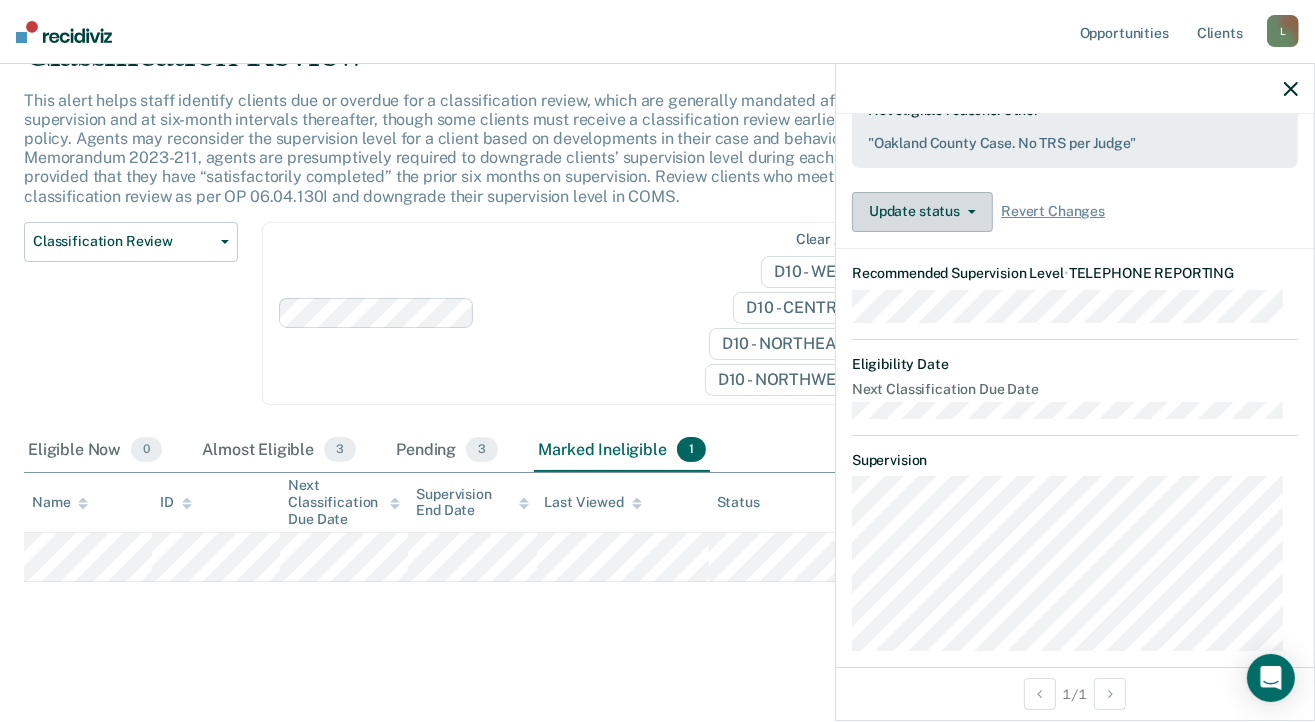 click on "Update status" at bounding box center (922, 212) 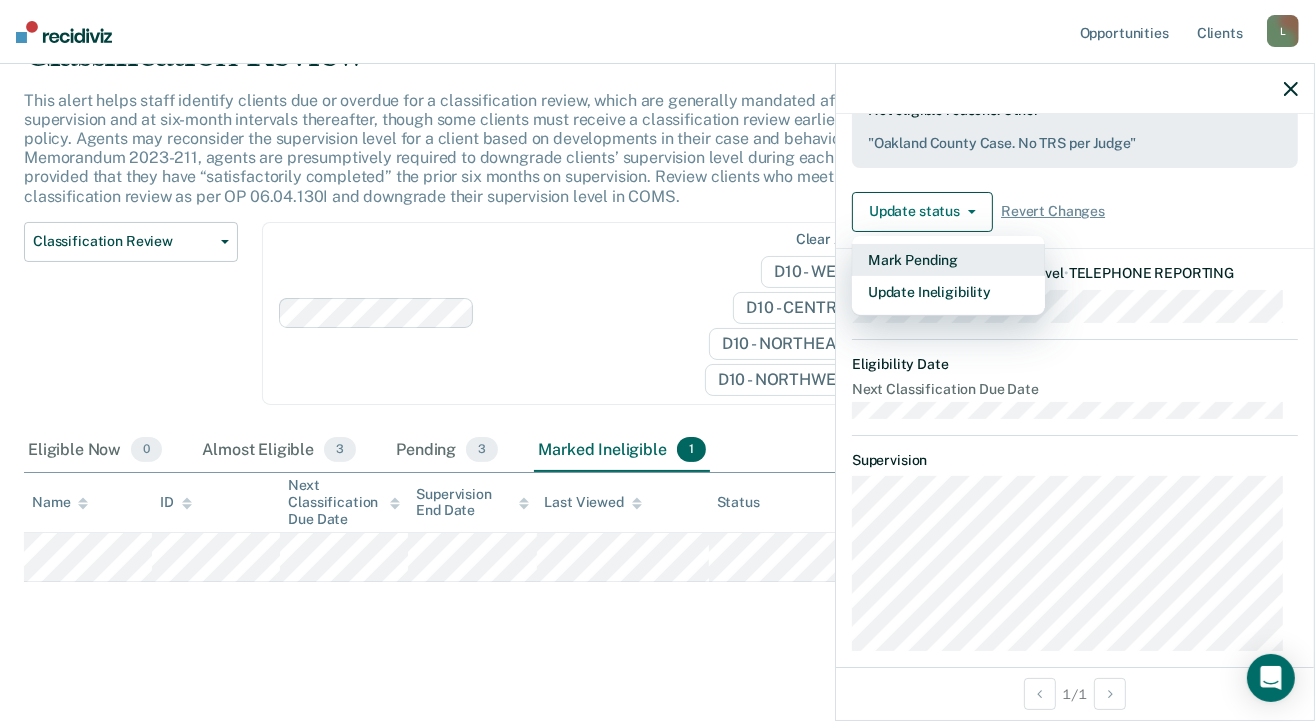 click on "Mark Pending" at bounding box center (948, 260) 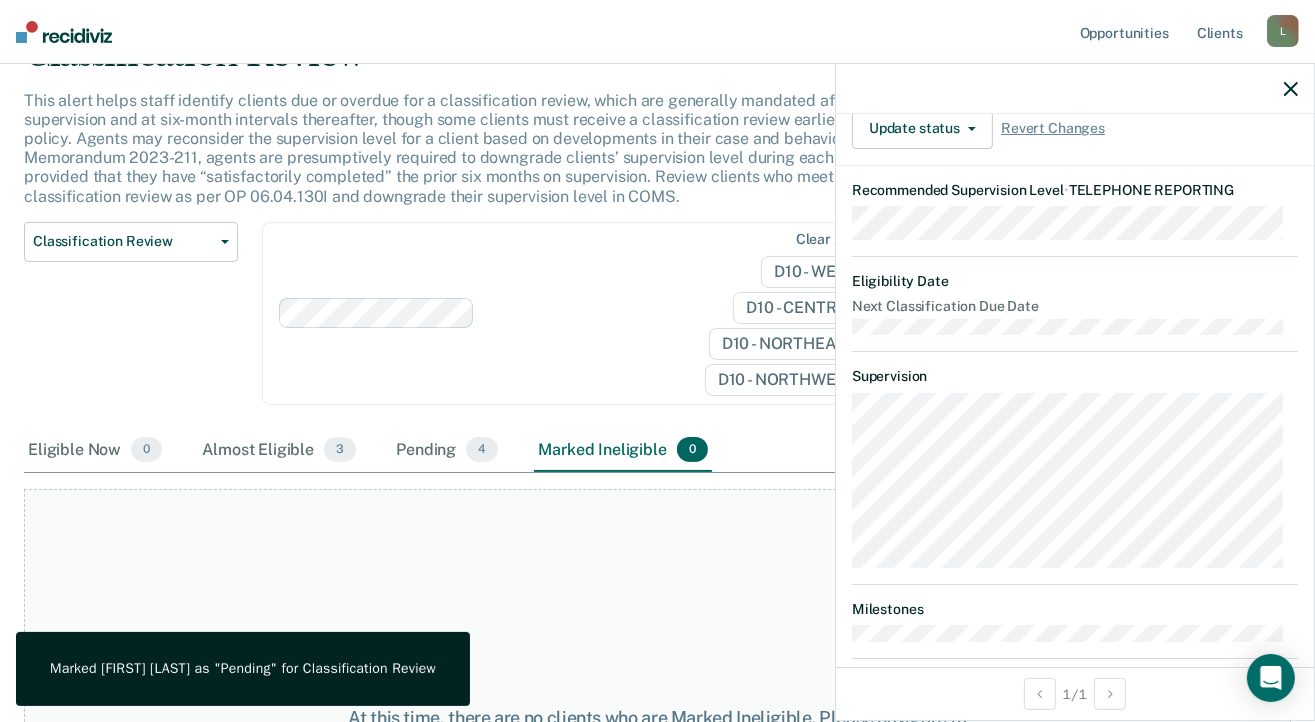 click 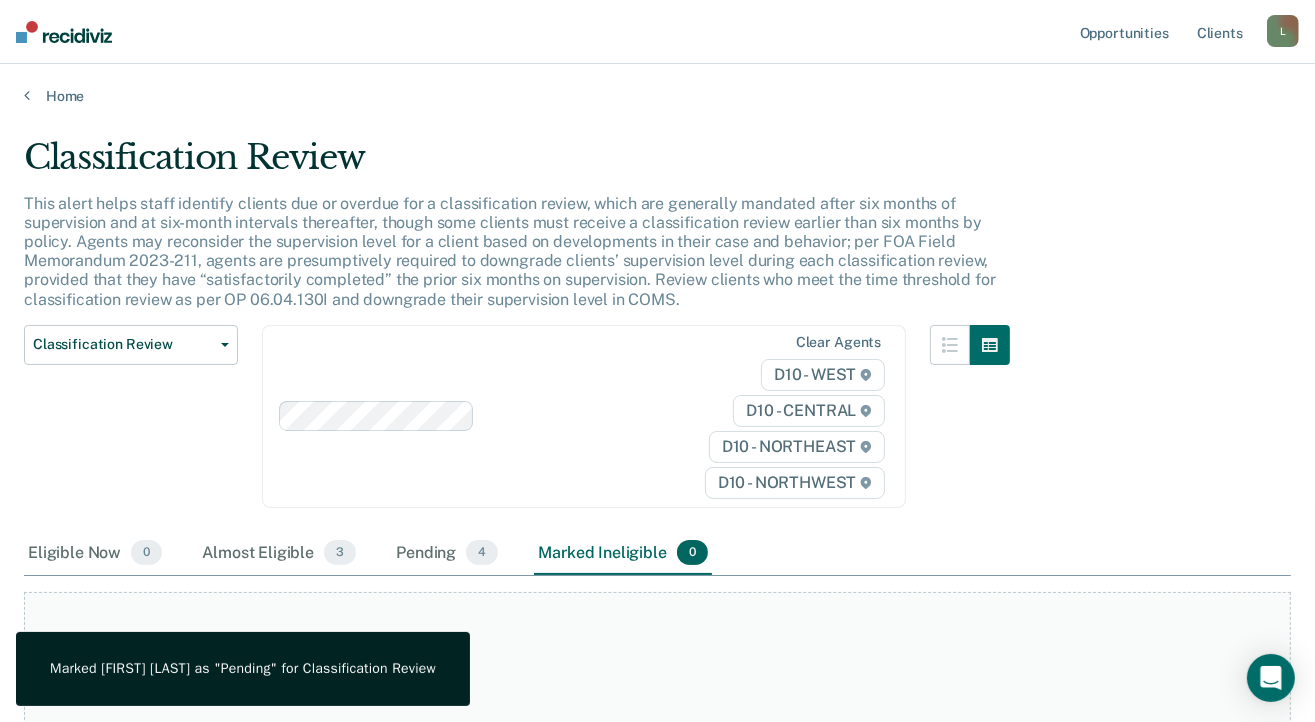 scroll, scrollTop: 0, scrollLeft: 0, axis: both 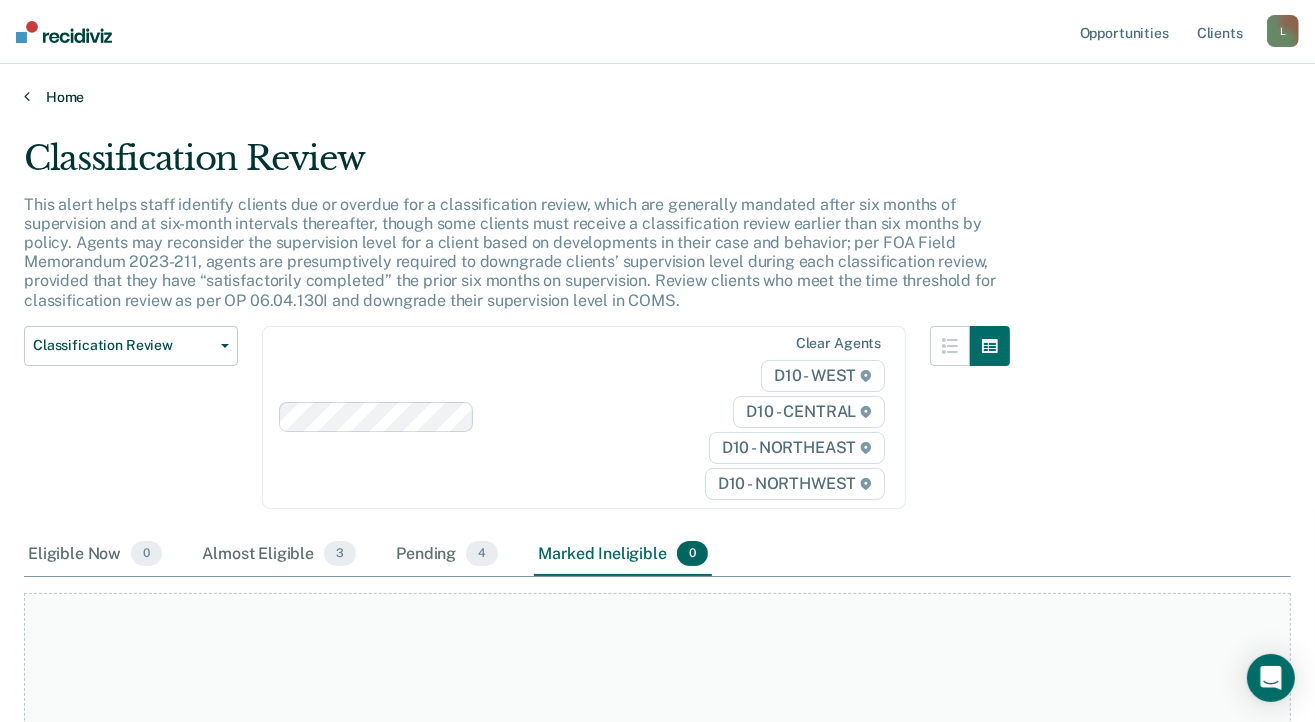 click on "Home" at bounding box center (657, 97) 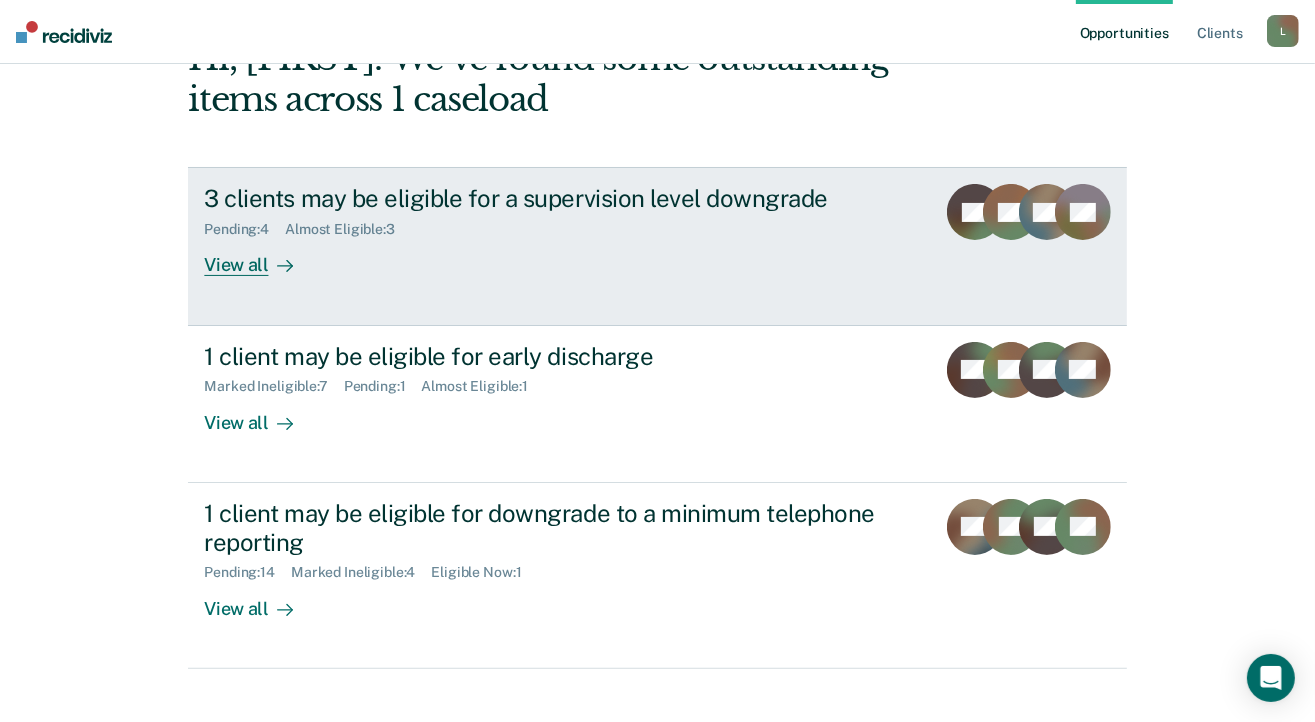 scroll, scrollTop: 300, scrollLeft: 0, axis: vertical 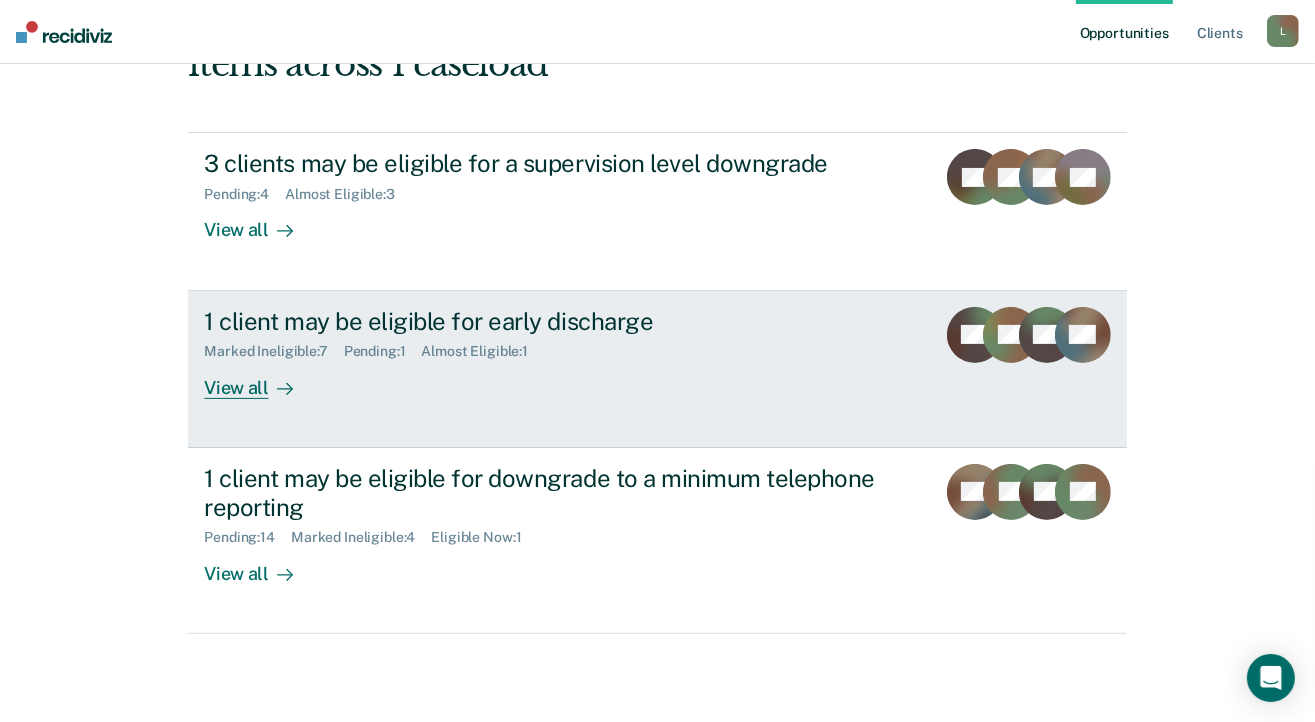 click on "View all" at bounding box center [260, 379] 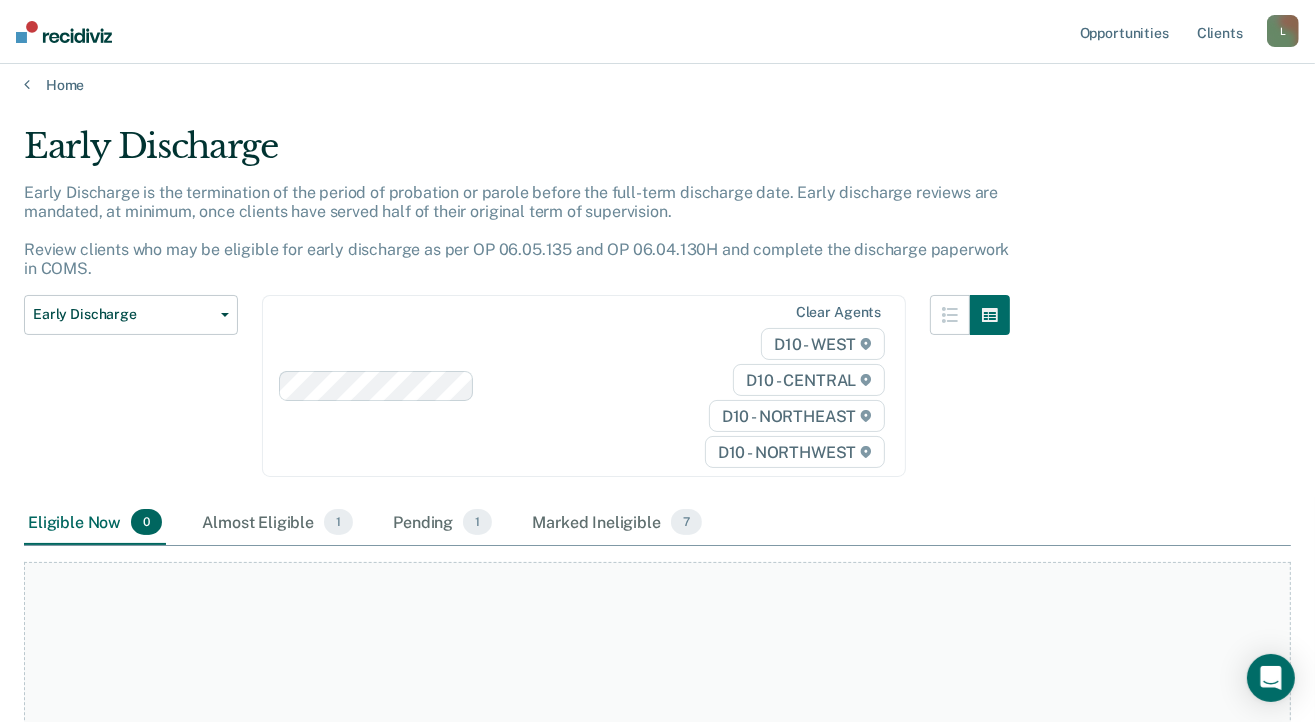 scroll, scrollTop: 0, scrollLeft: 0, axis: both 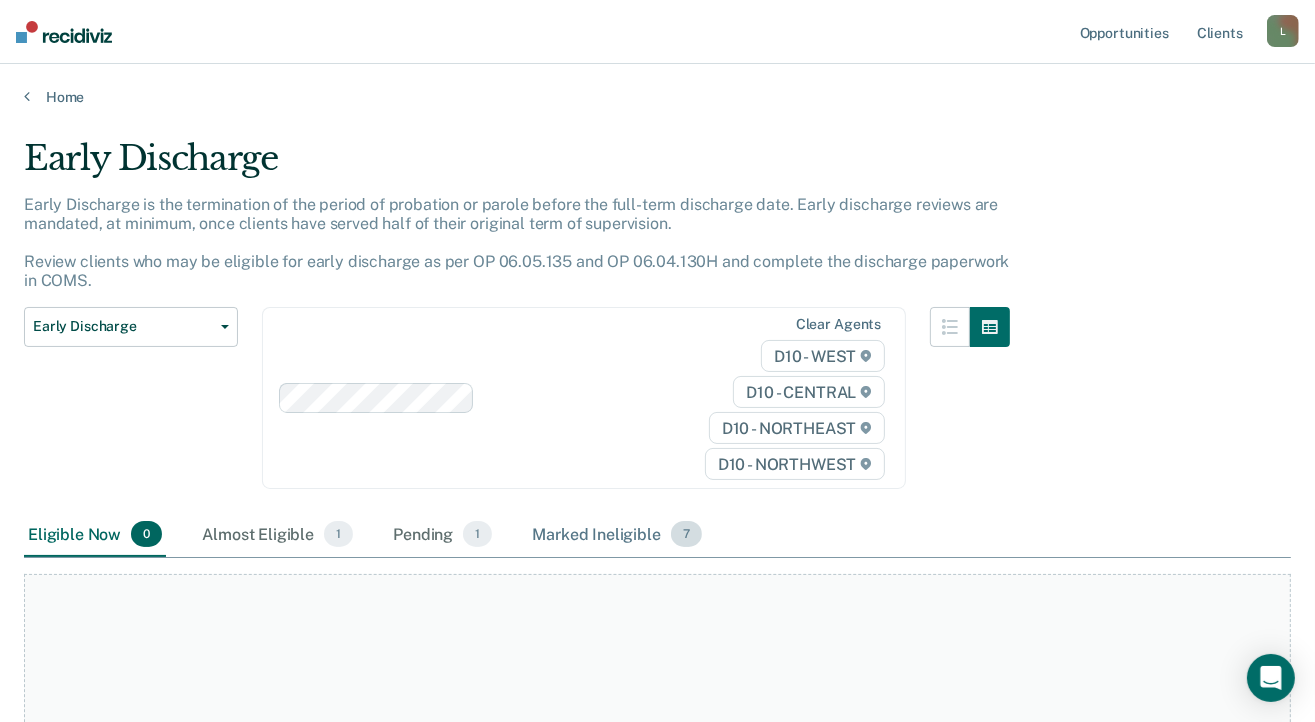 click on "Marked Ineligible 7" at bounding box center [617, 535] 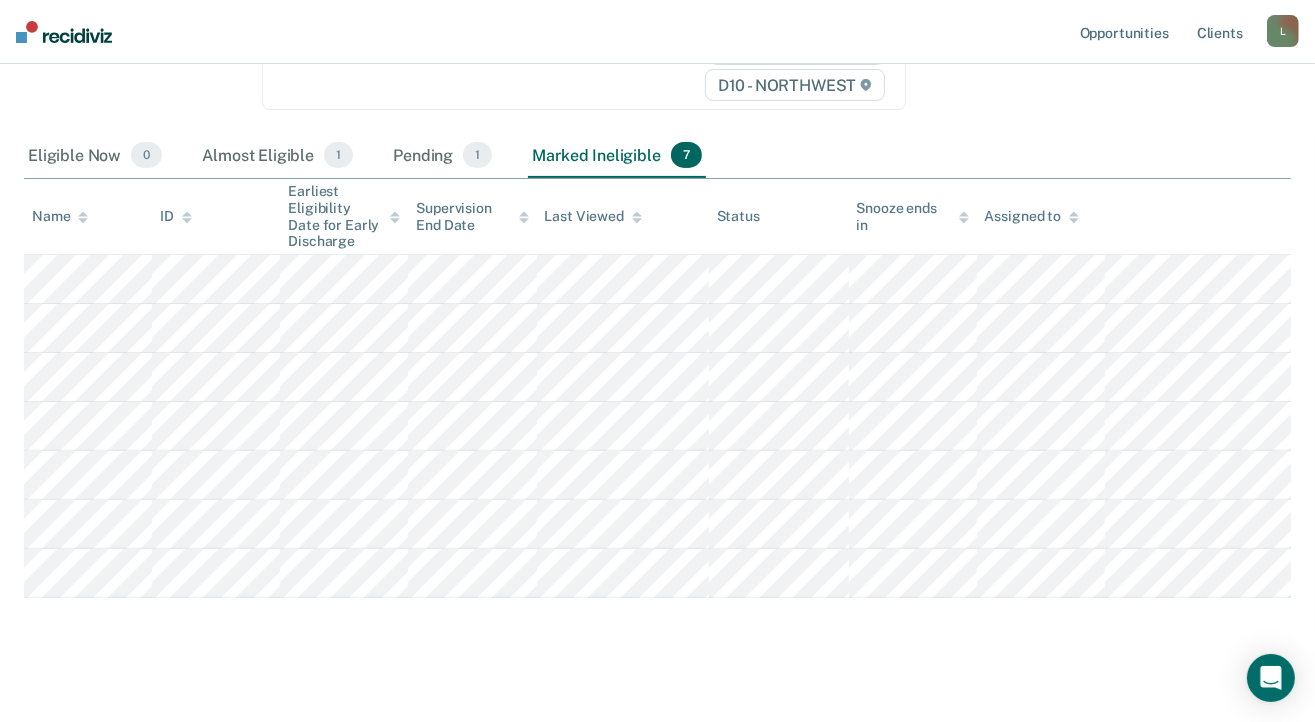 scroll, scrollTop: 396, scrollLeft: 0, axis: vertical 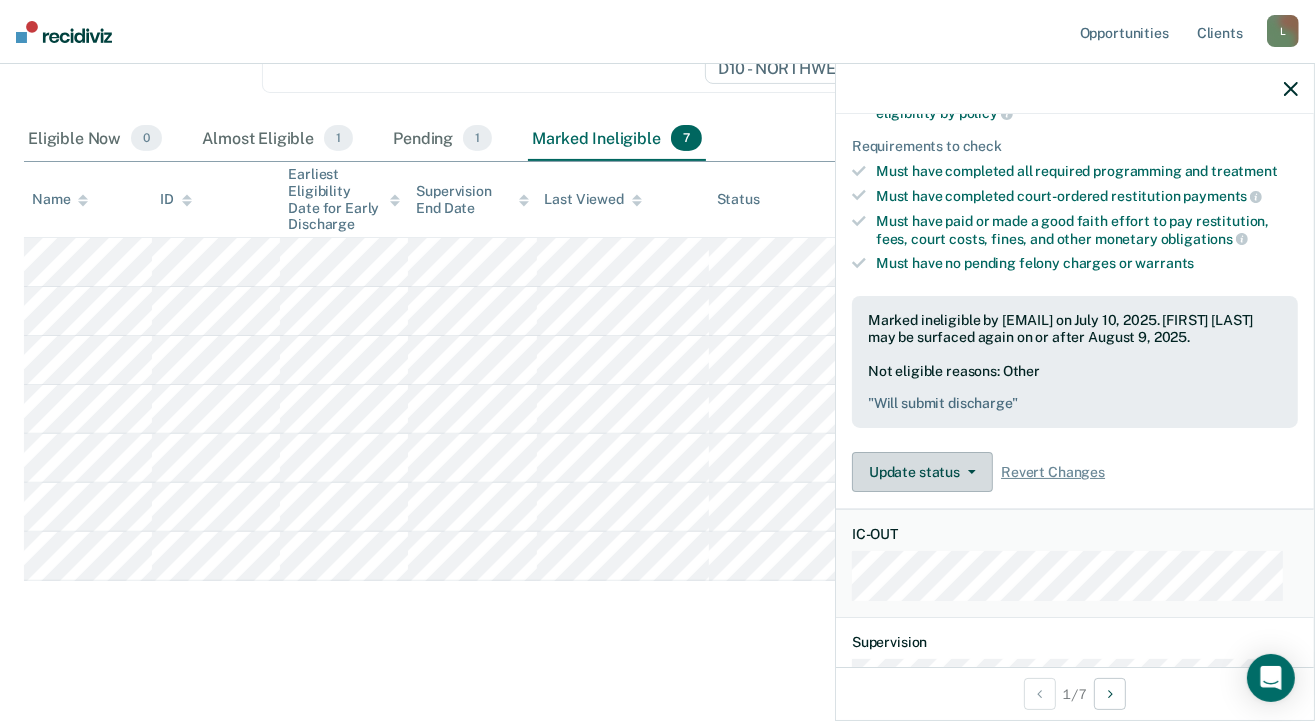 click 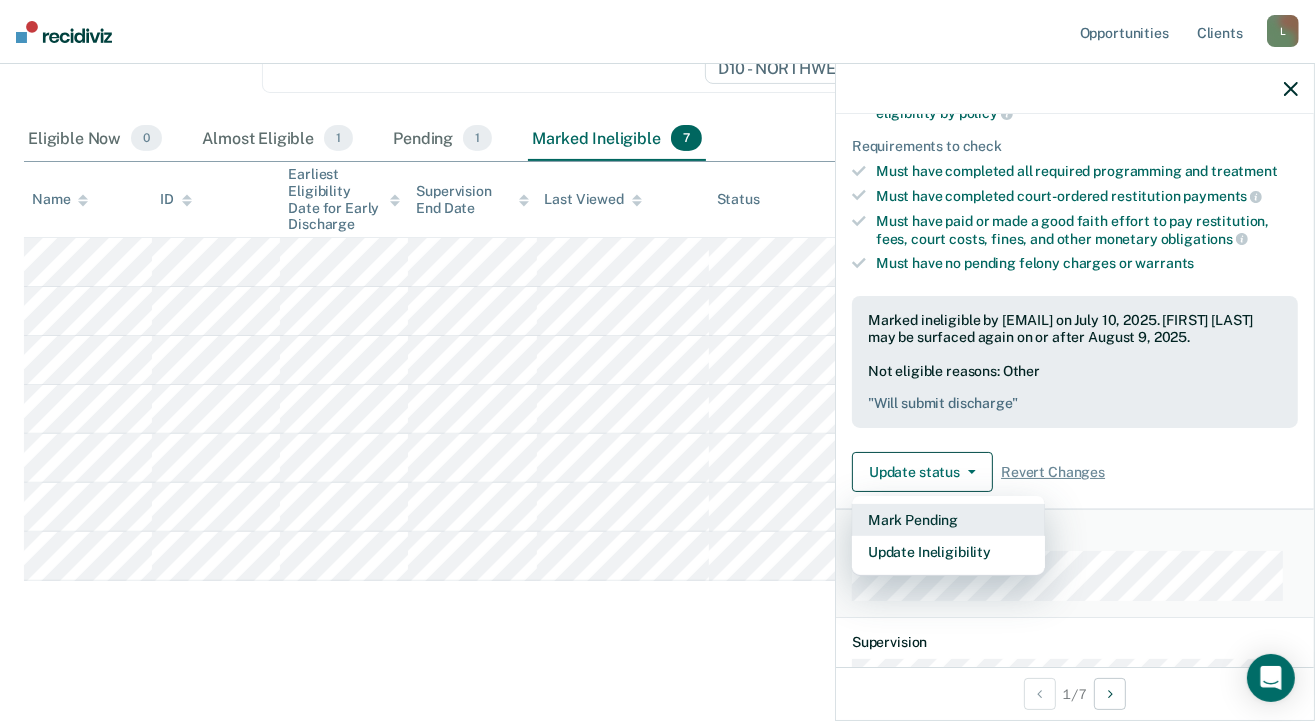 click on "Mark Pending" at bounding box center (948, 520) 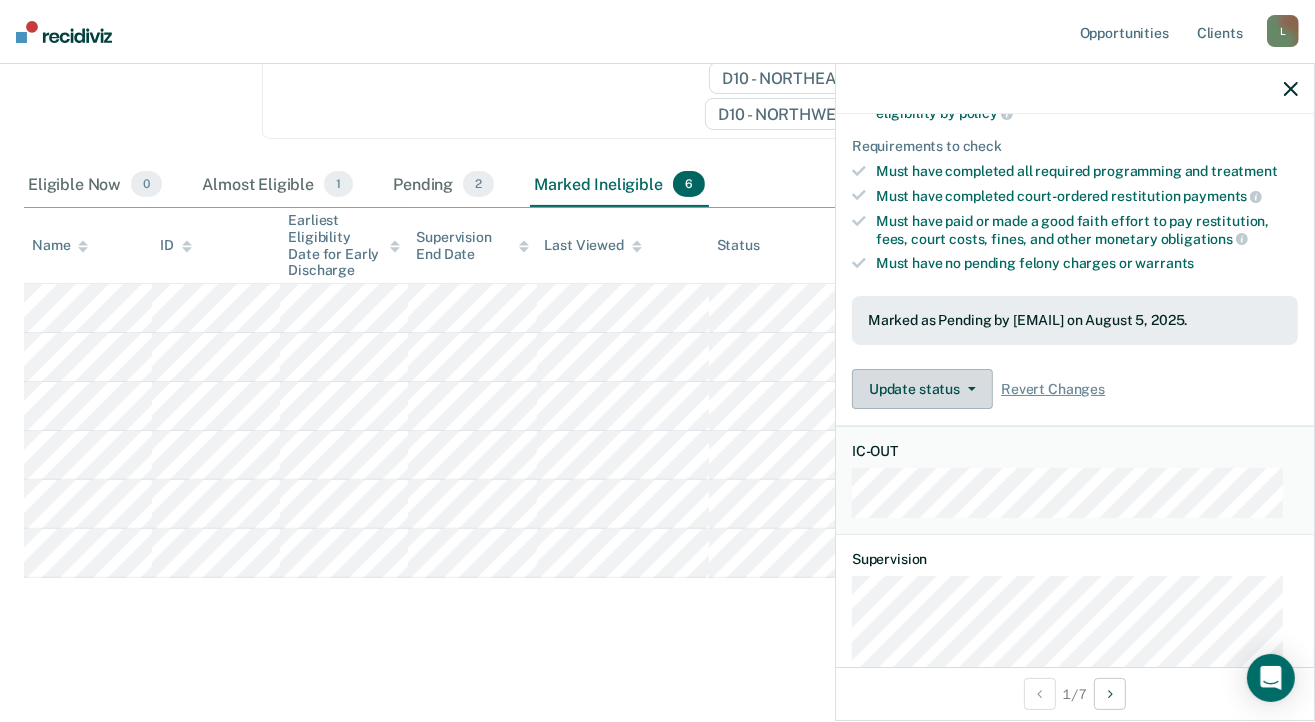 scroll, scrollTop: 348, scrollLeft: 0, axis: vertical 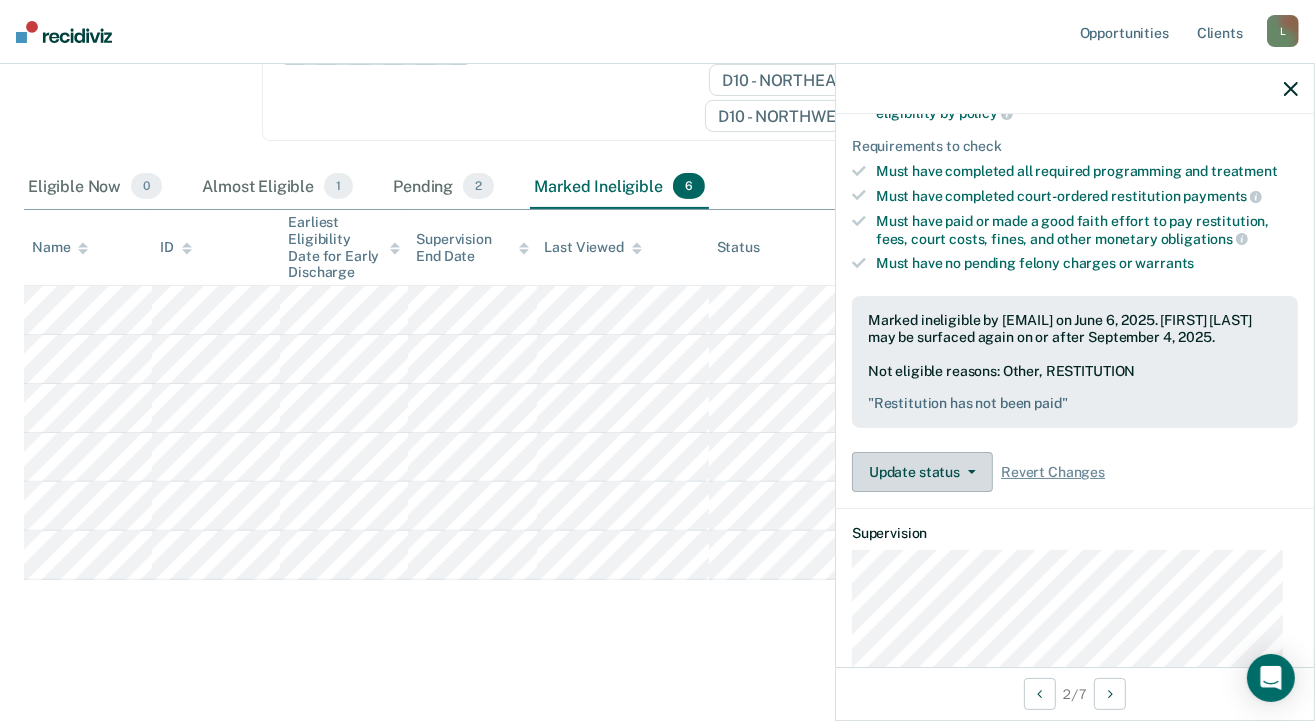click on "Update status" at bounding box center (922, 472) 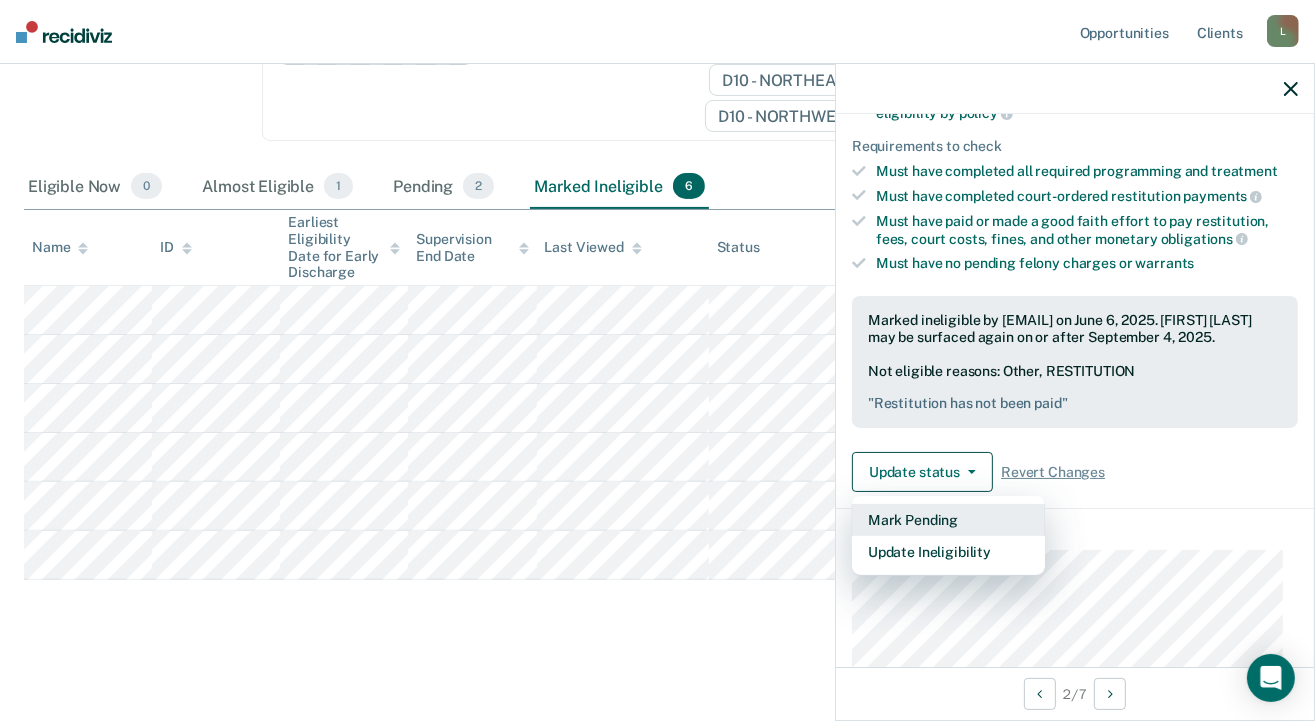 click on "Mark Pending" at bounding box center (948, 520) 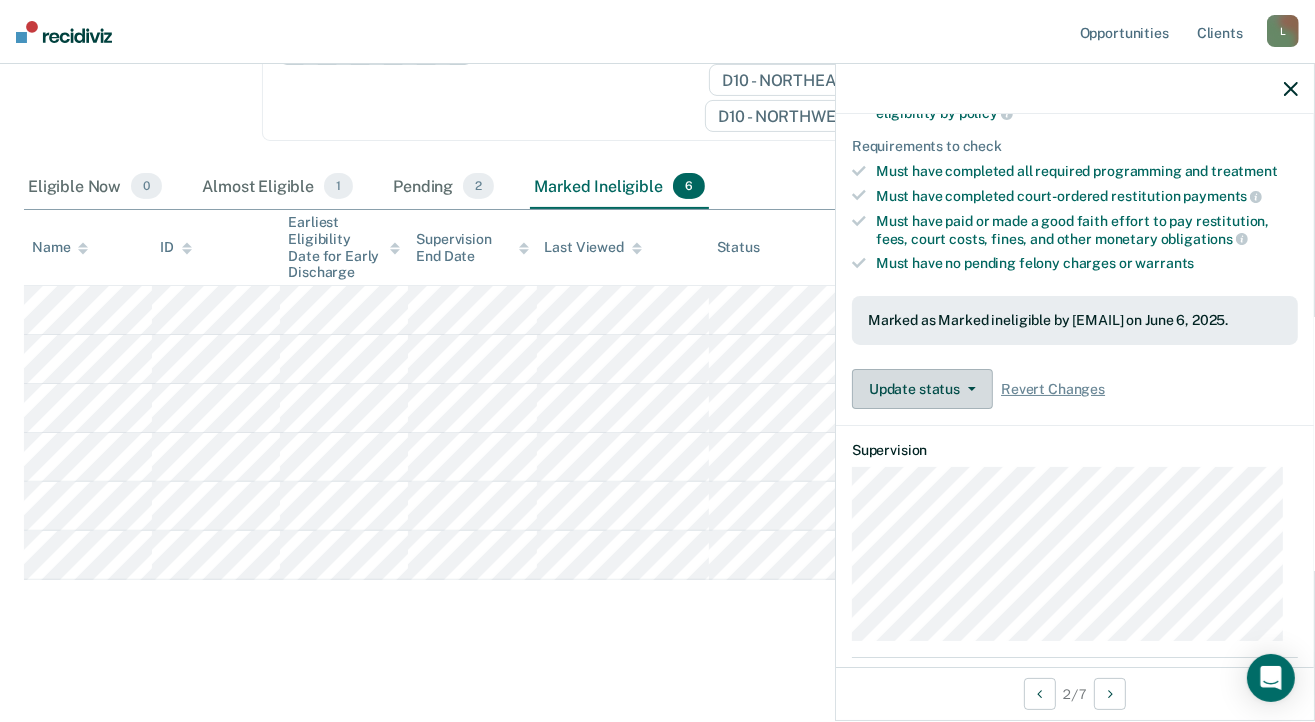 scroll, scrollTop: 298, scrollLeft: 0, axis: vertical 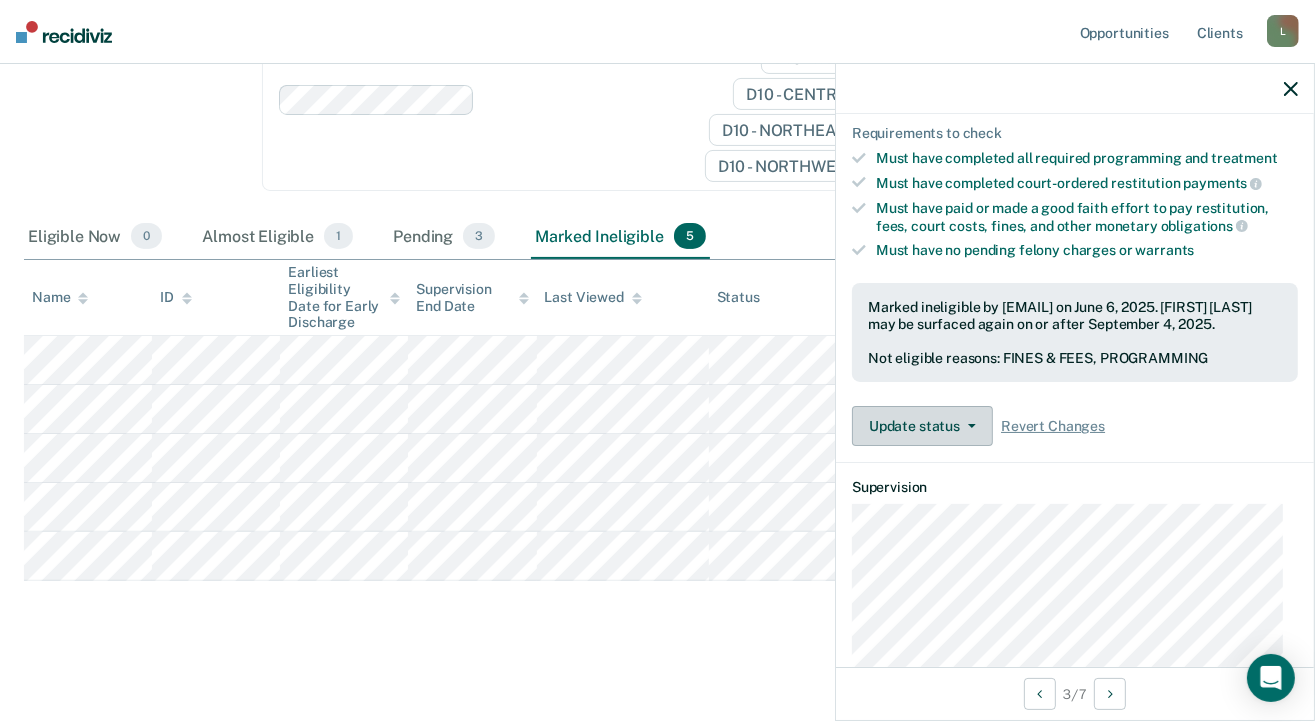 click 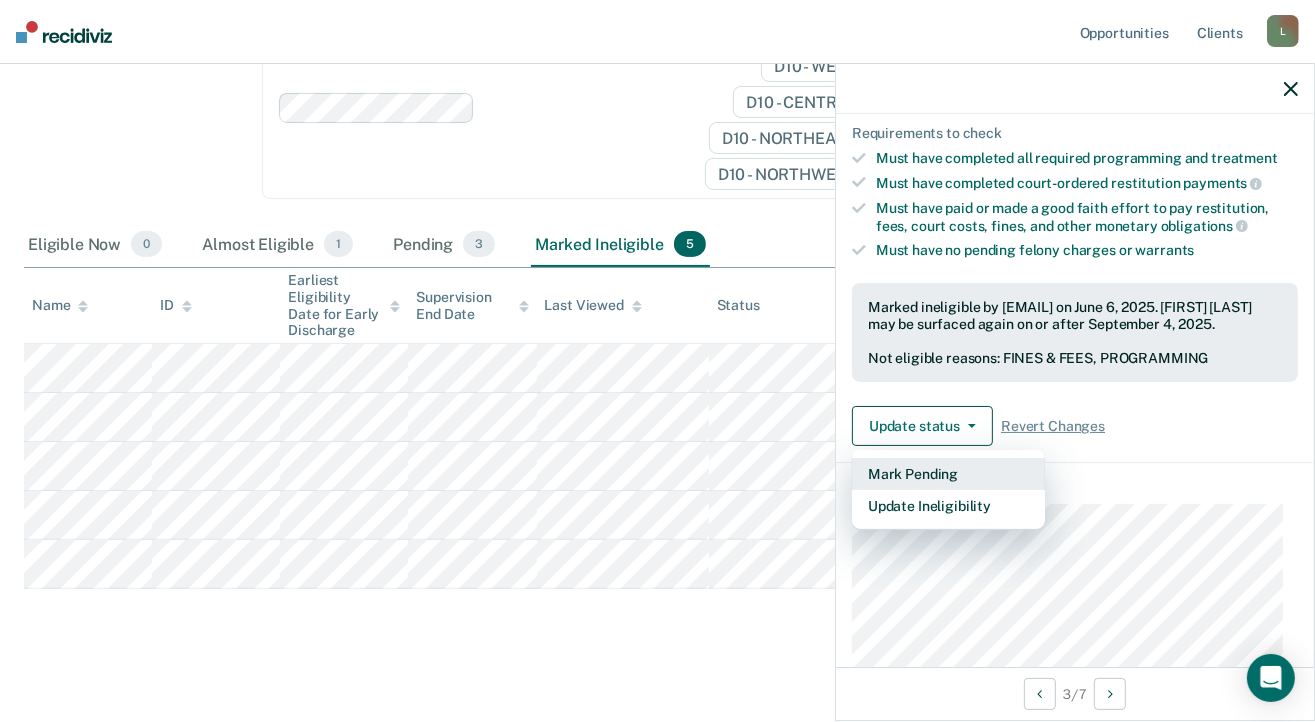 scroll, scrollTop: 298, scrollLeft: 0, axis: vertical 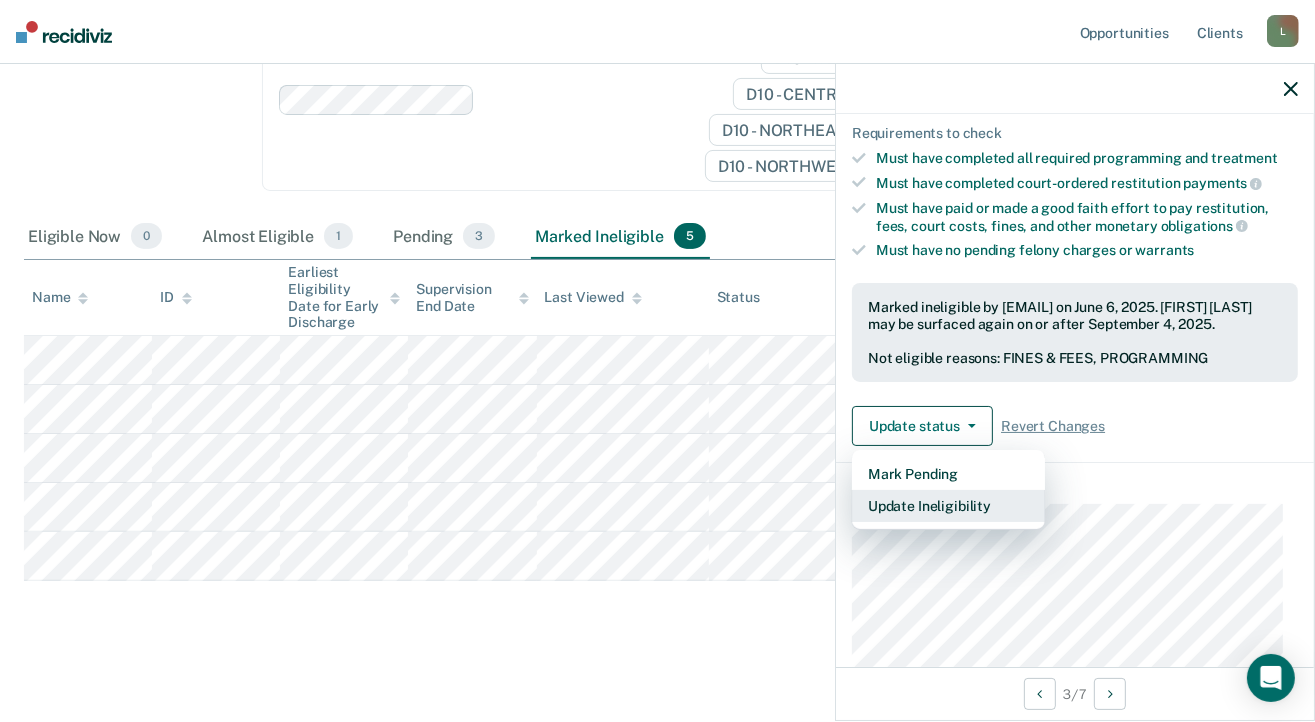 click on "Update Ineligibility" at bounding box center [948, 506] 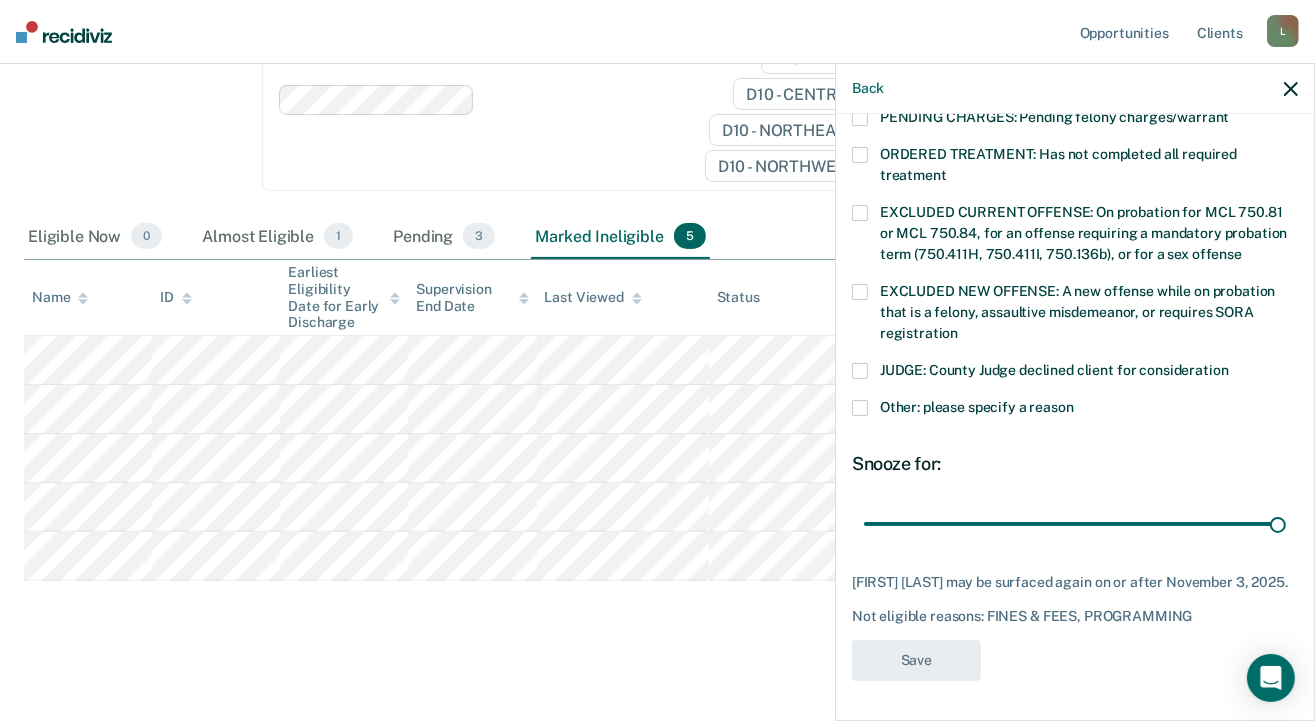 scroll, scrollTop: 671, scrollLeft: 0, axis: vertical 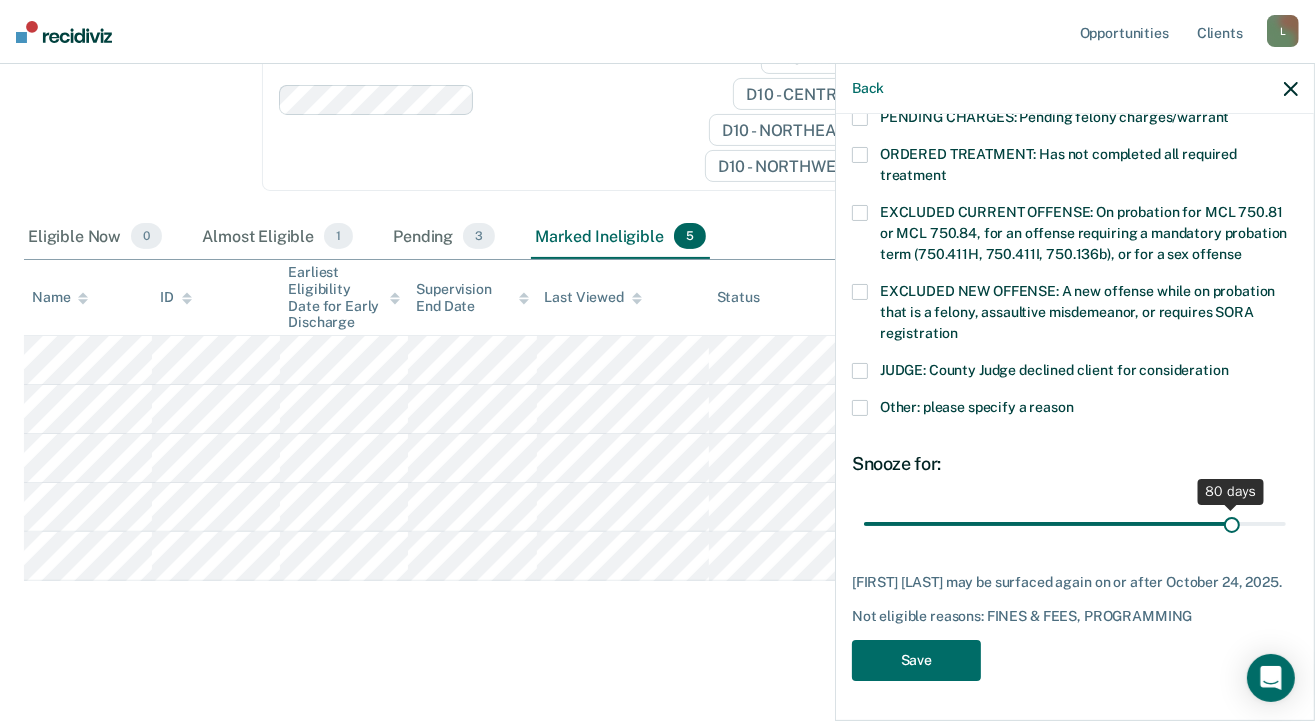drag, startPoint x: 1265, startPoint y: 507, endPoint x: 1220, endPoint y: 505, distance: 45.044422 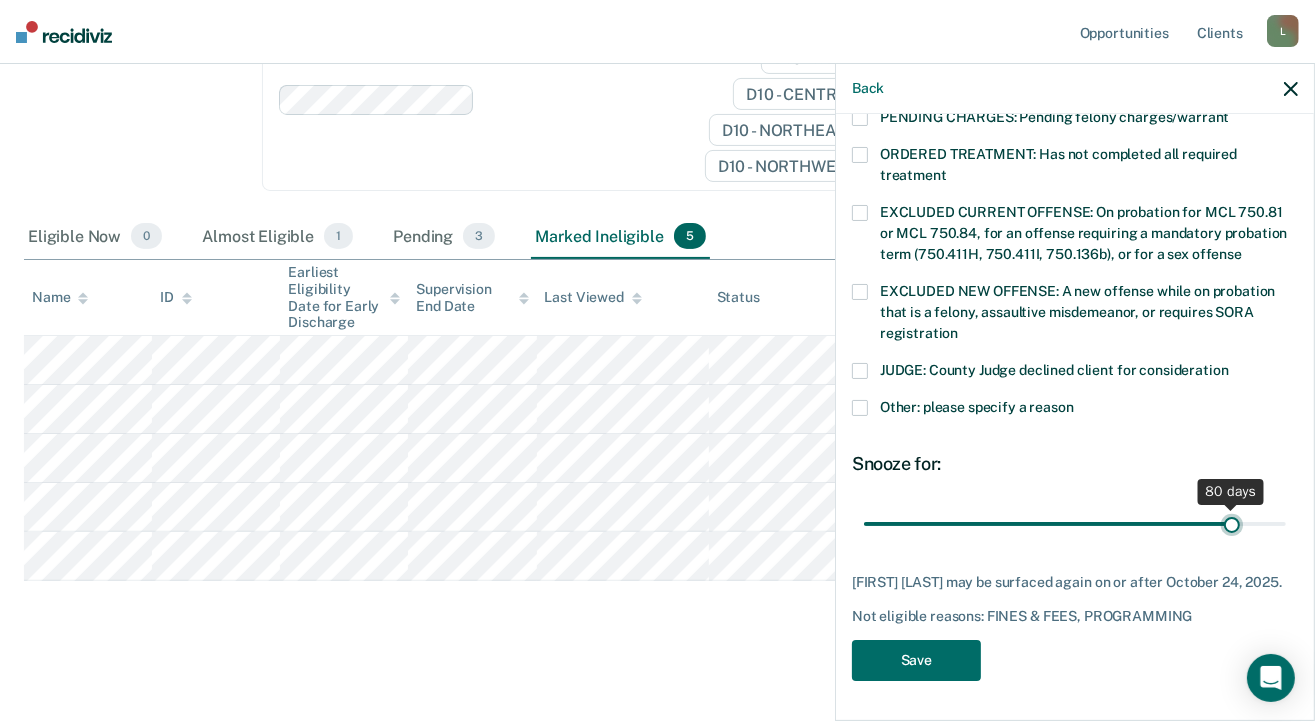 type on "80" 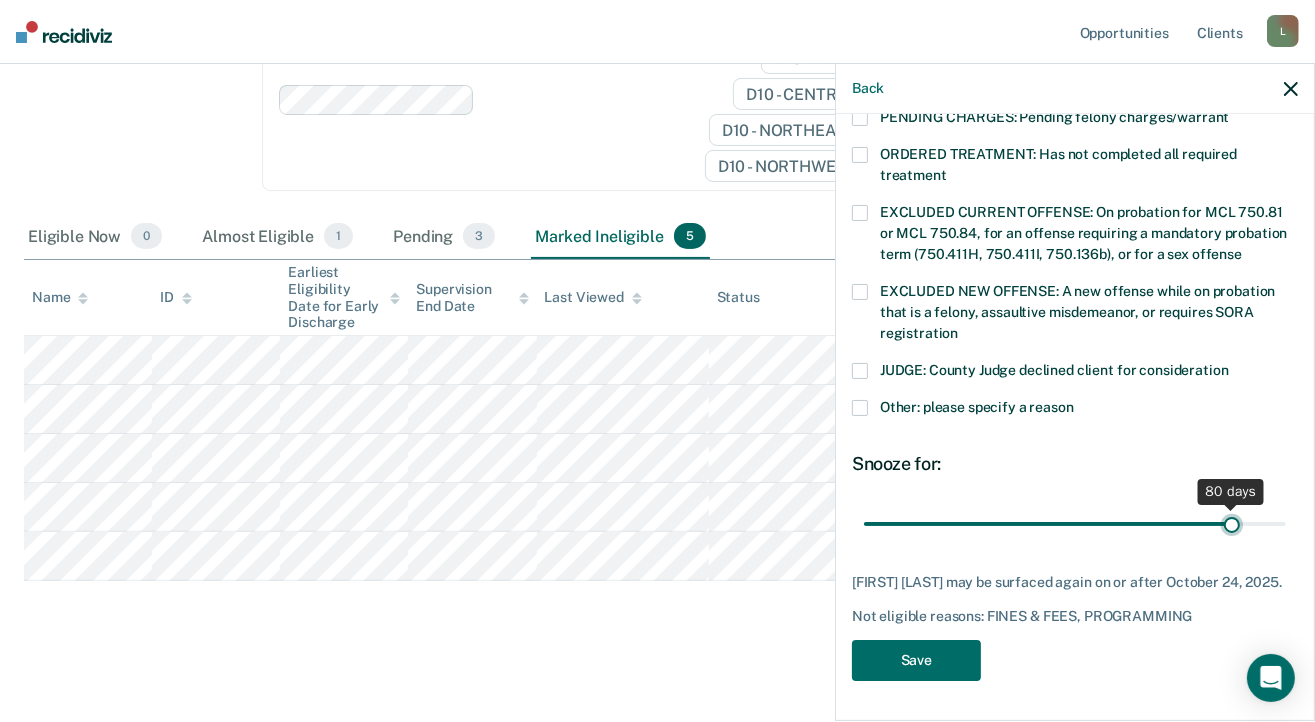 click at bounding box center [1075, 524] 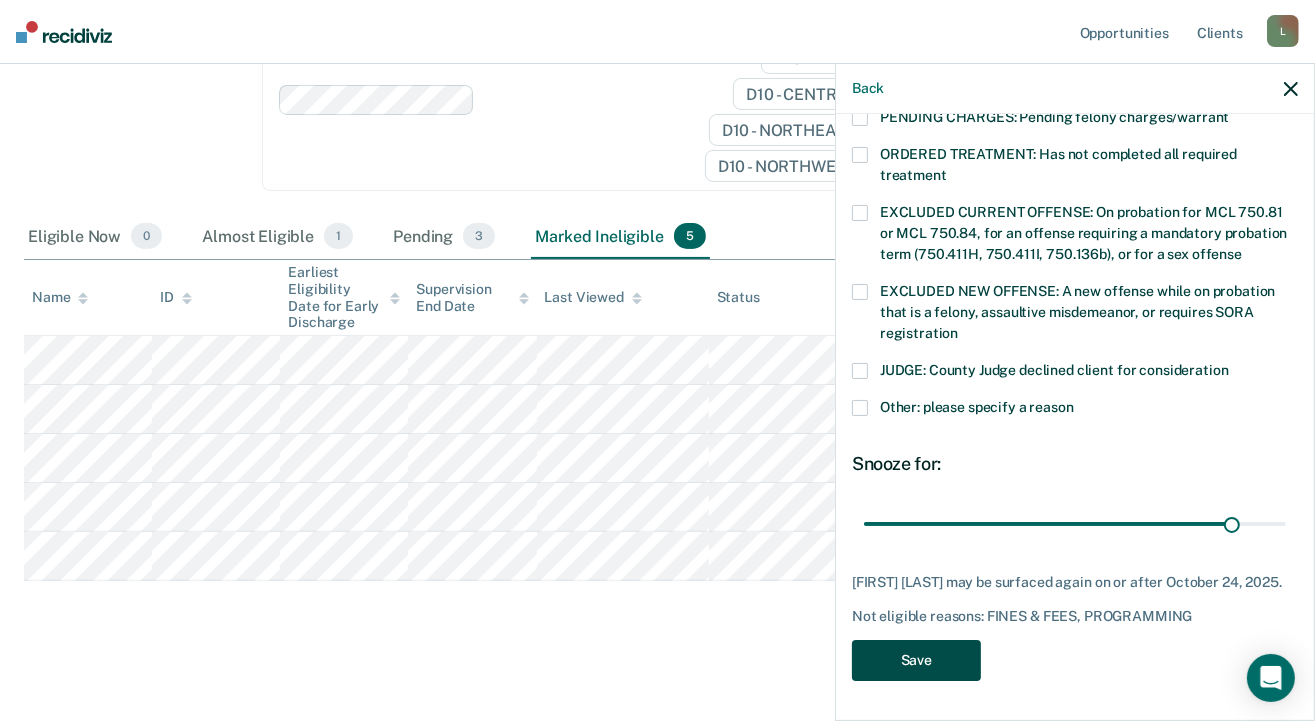 click on "Save" at bounding box center (916, 660) 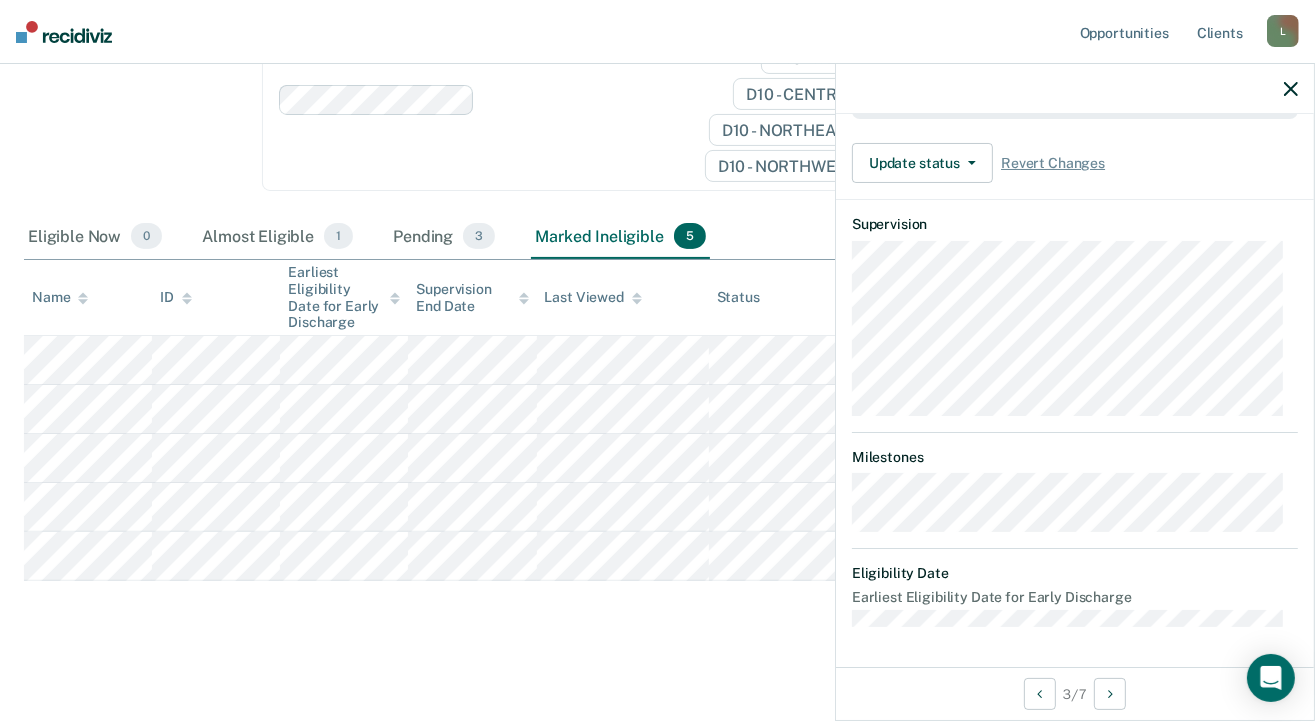 scroll, scrollTop: 543, scrollLeft: 0, axis: vertical 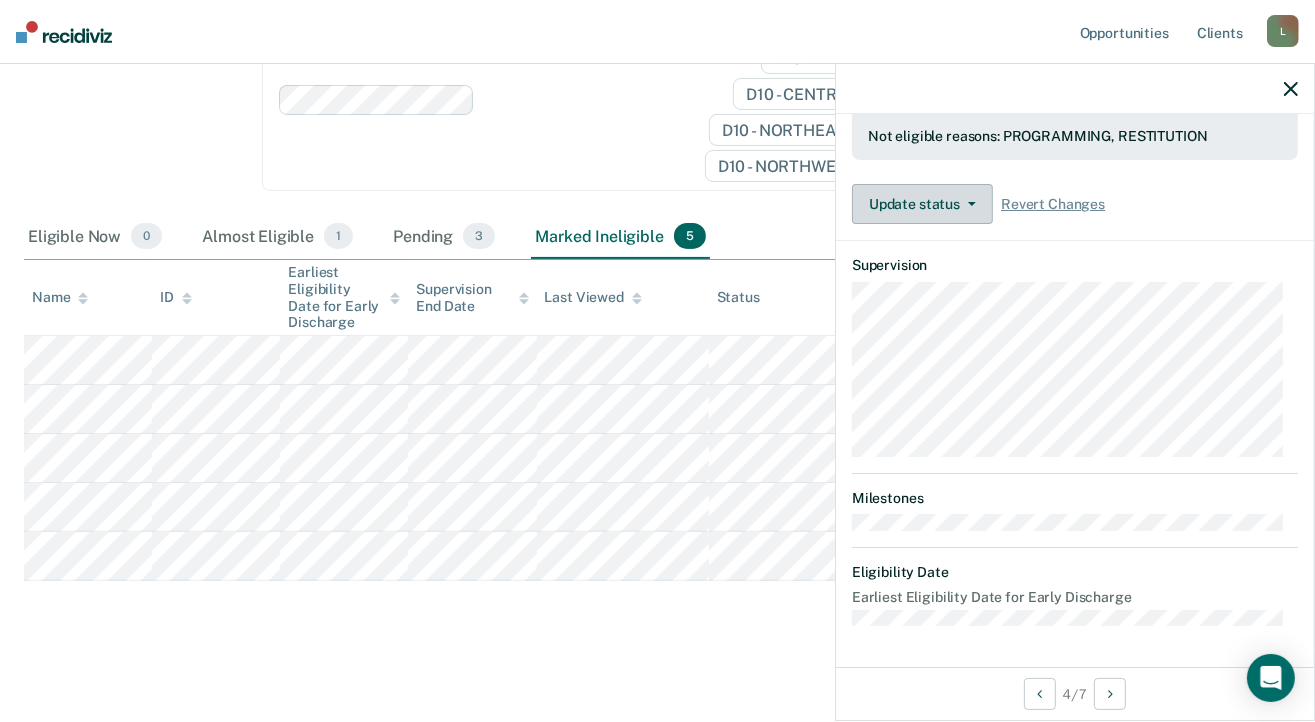 click on "Update status" at bounding box center (922, 204) 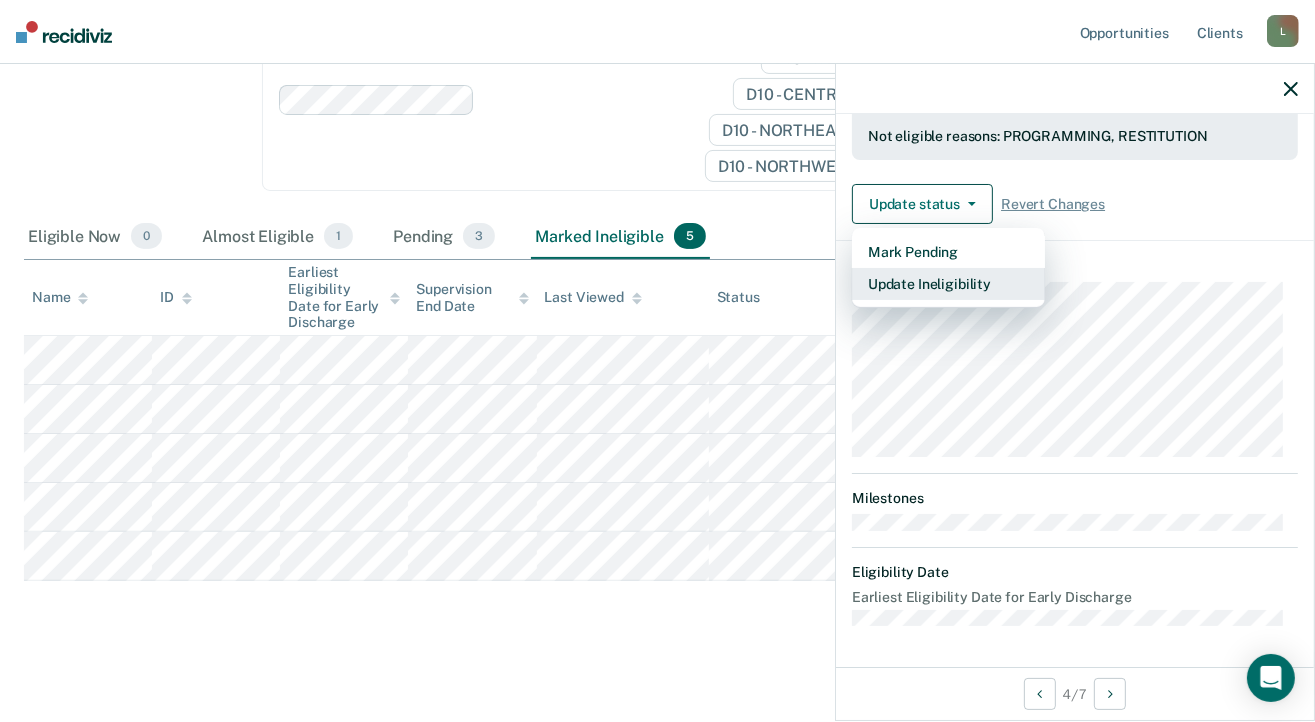 click on "Update Ineligibility" at bounding box center [948, 284] 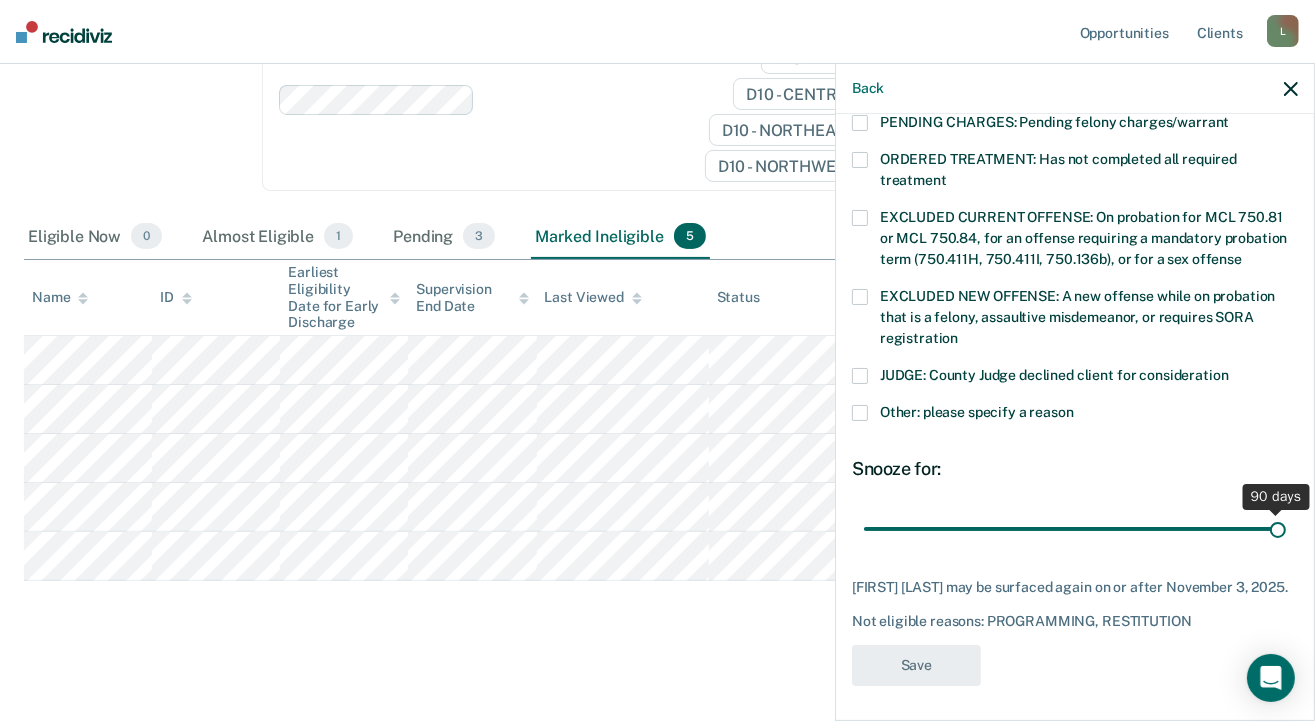 scroll, scrollTop: 671, scrollLeft: 0, axis: vertical 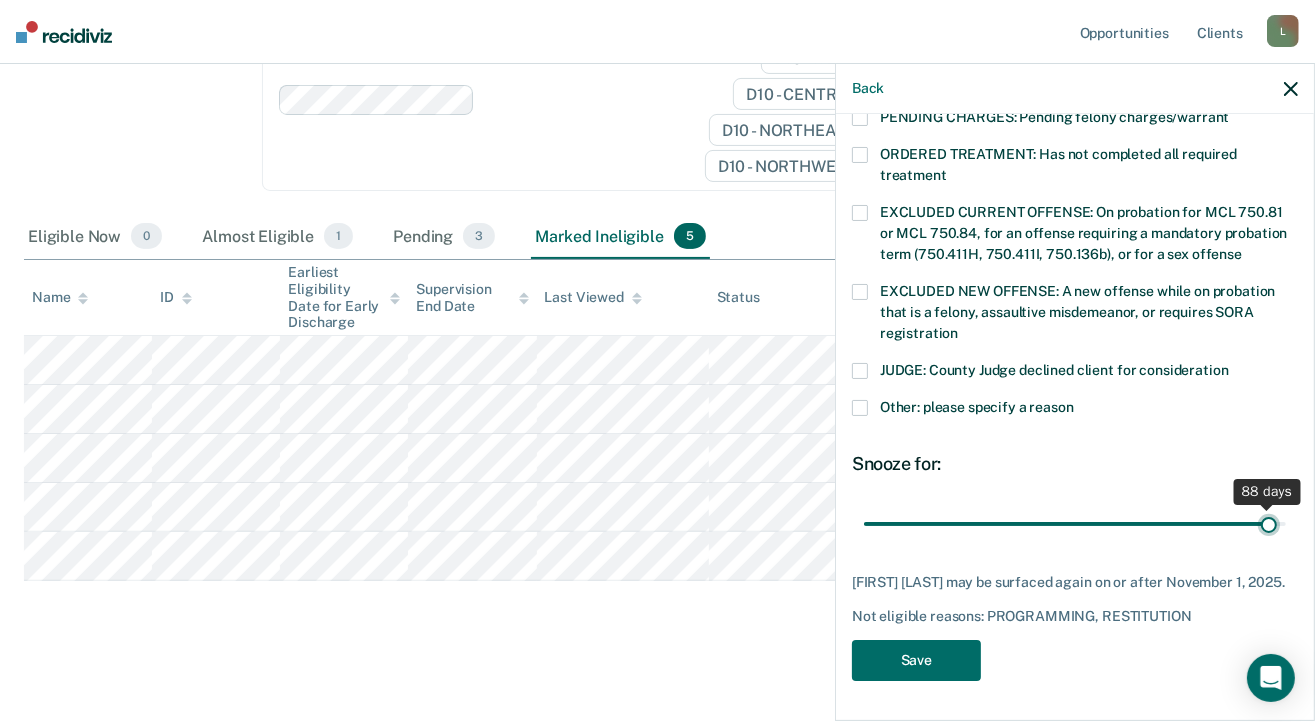 type on "88" 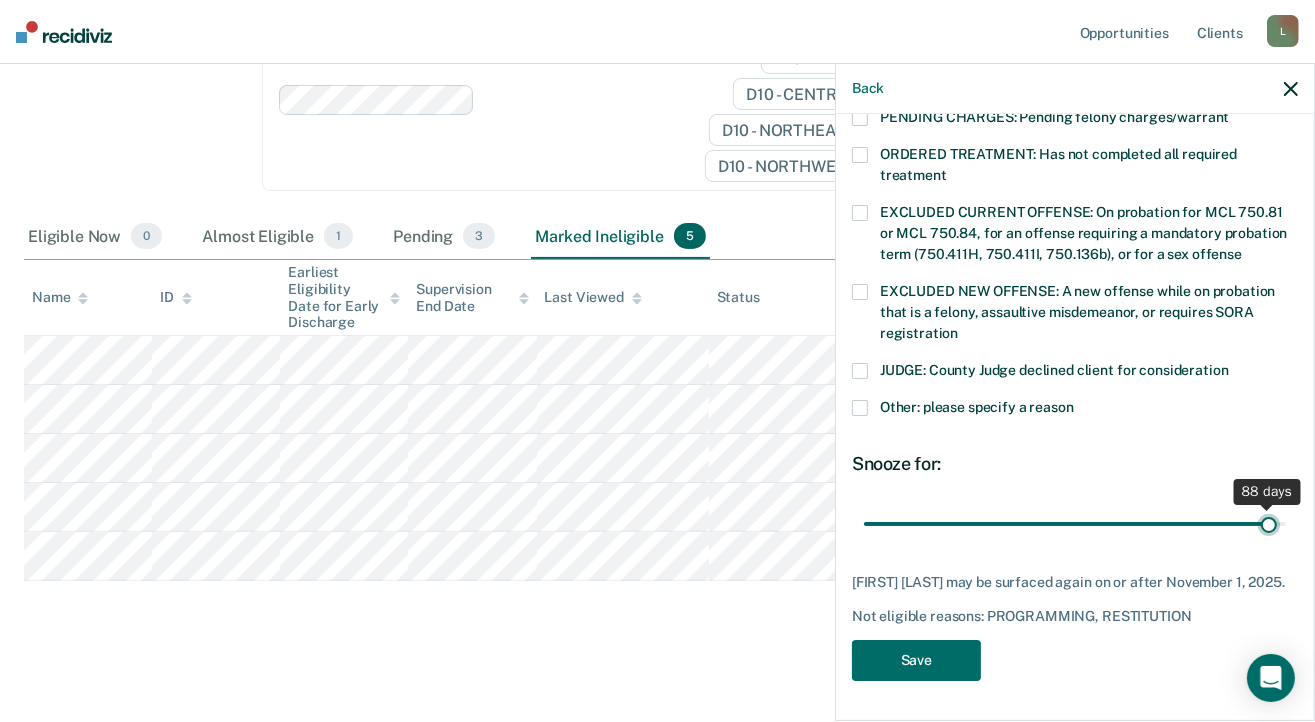 click at bounding box center [1075, 524] 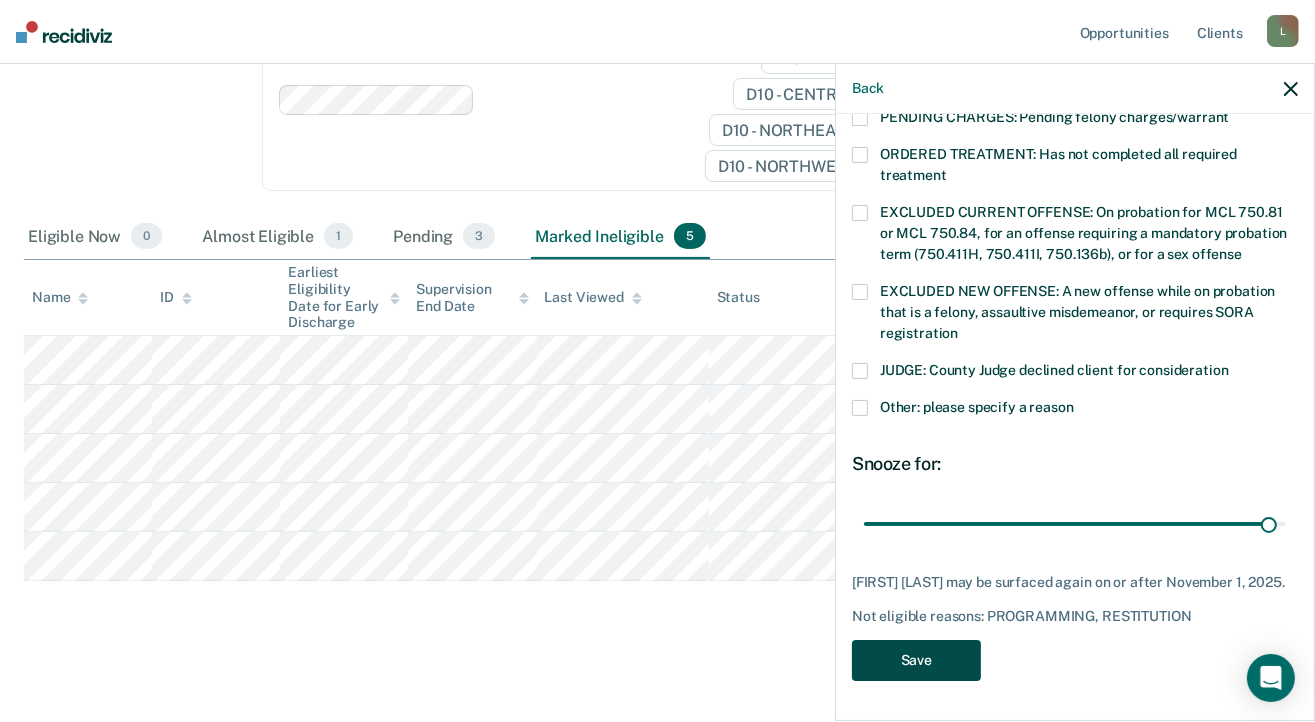 click on "Save" at bounding box center [916, 660] 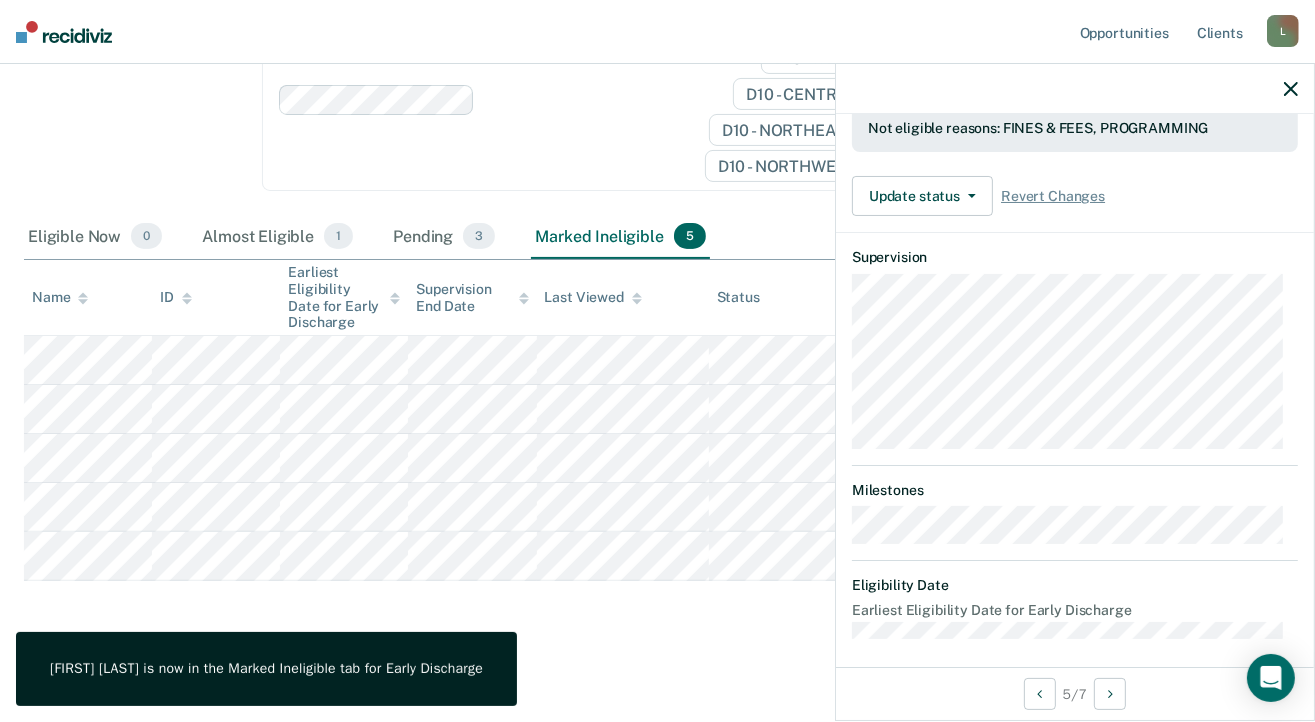 scroll, scrollTop: 564, scrollLeft: 0, axis: vertical 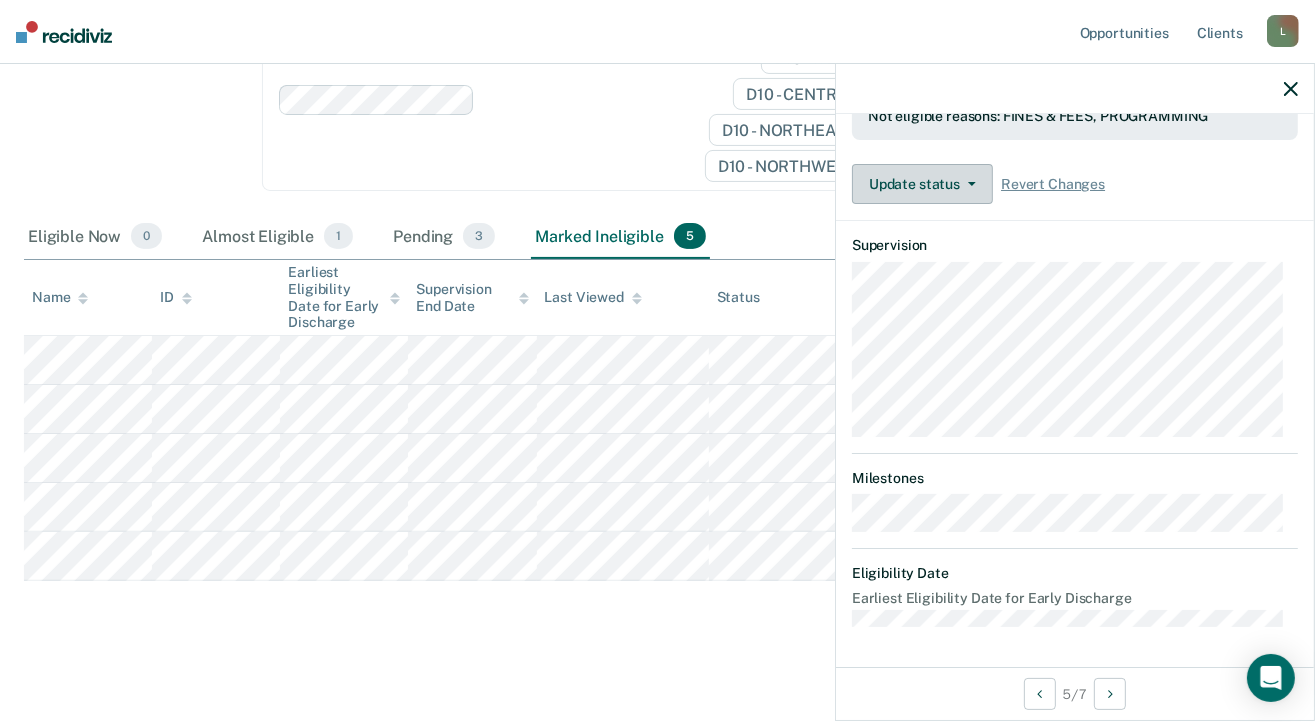 click on "Update status" at bounding box center [922, 184] 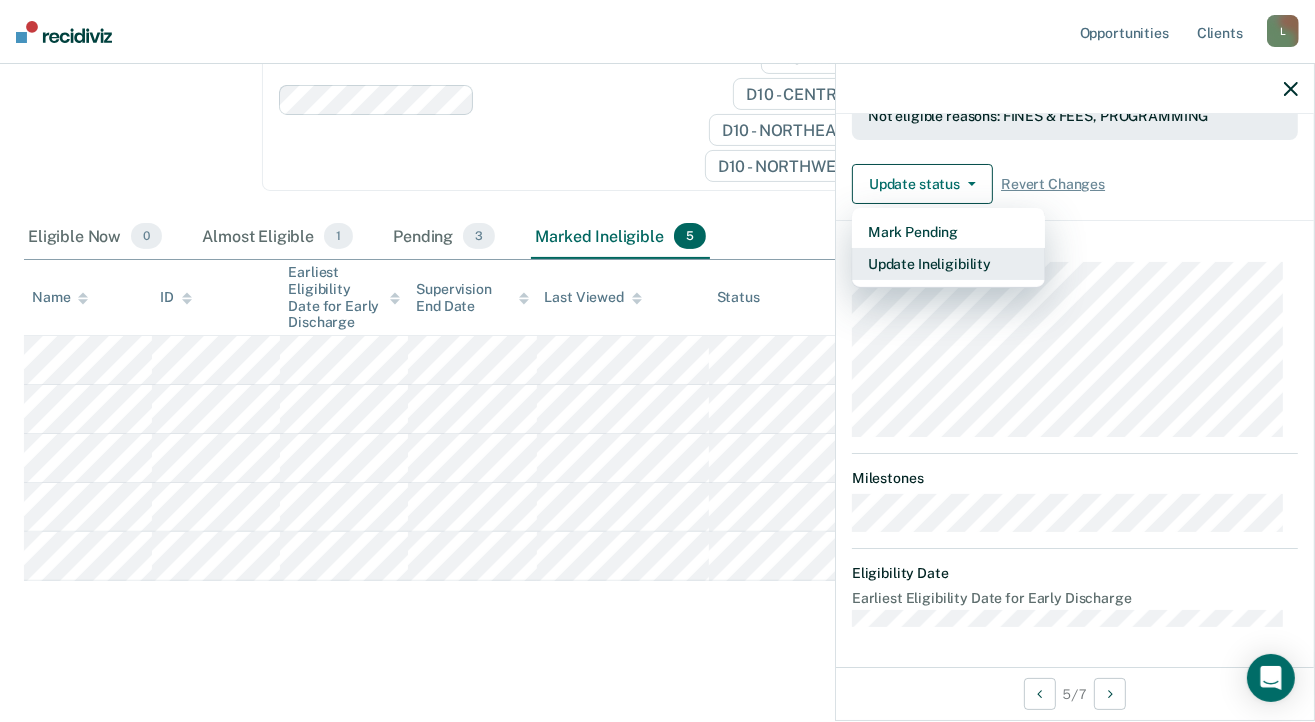 click on "Update Ineligibility" at bounding box center [948, 264] 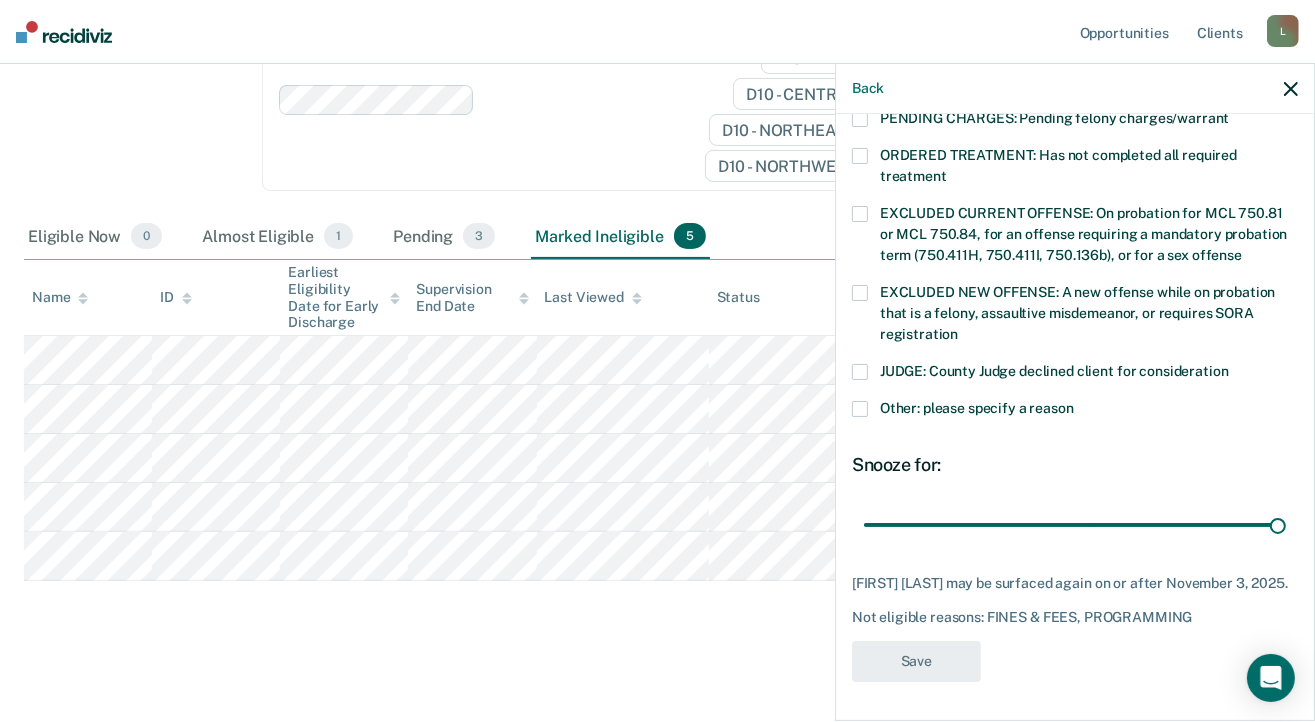 scroll, scrollTop: 671, scrollLeft: 0, axis: vertical 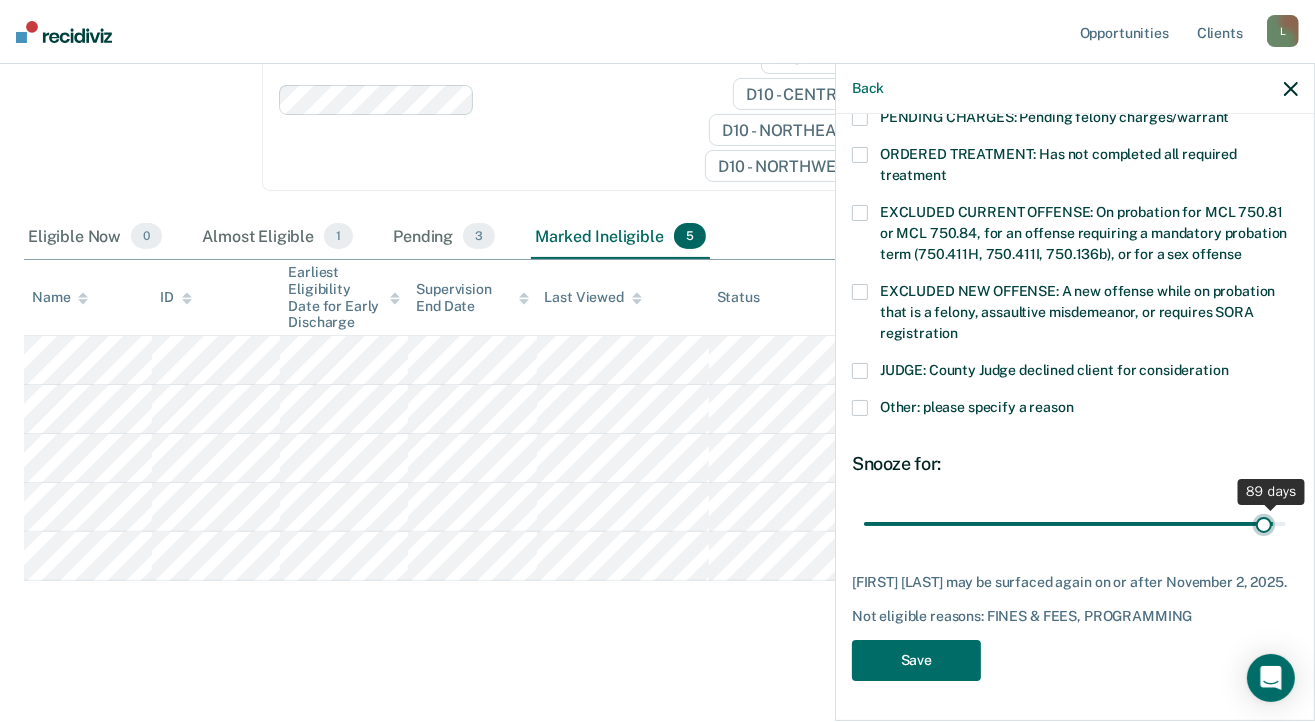 type on "87" 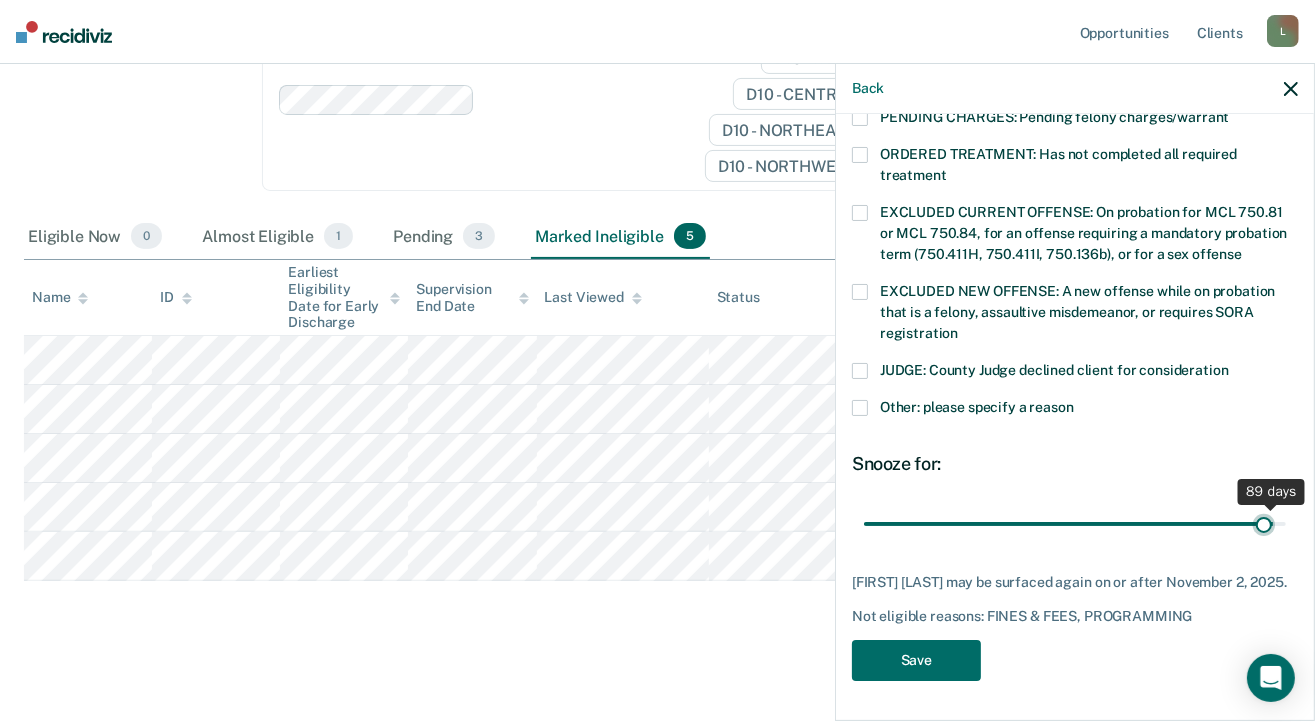 click at bounding box center (1075, 524) 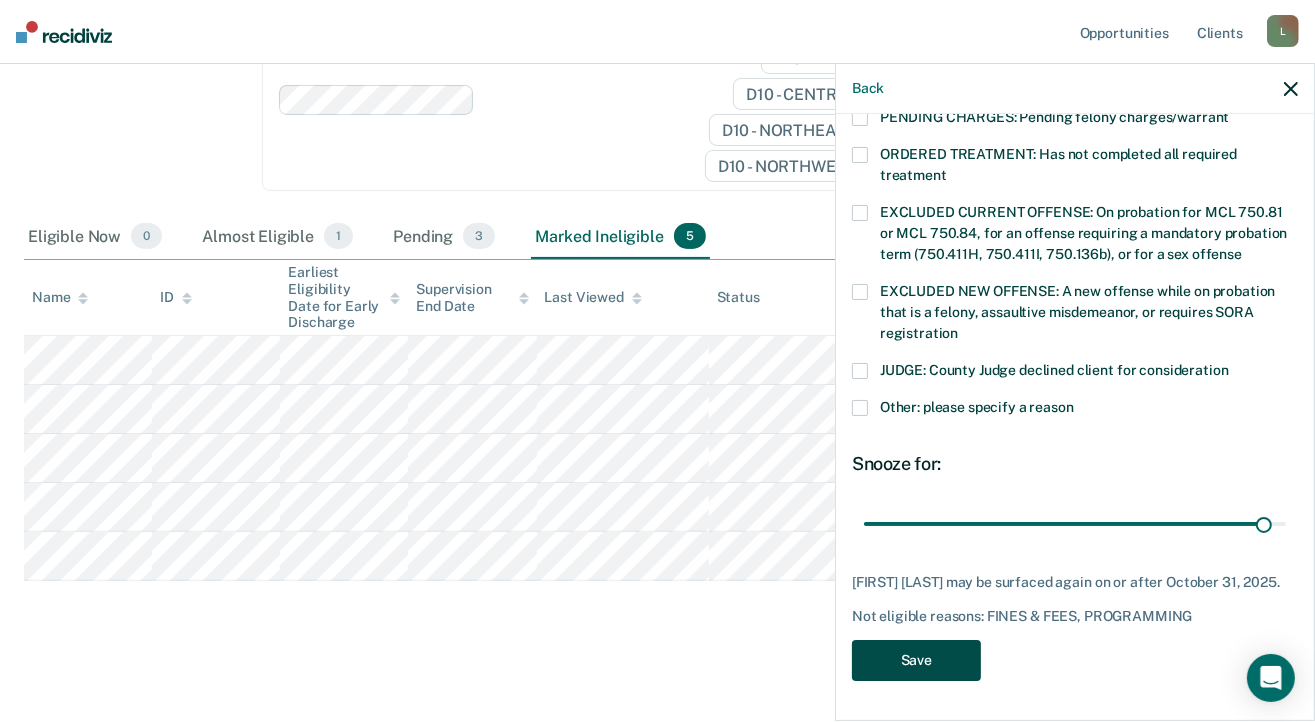 click on "Save" at bounding box center [916, 660] 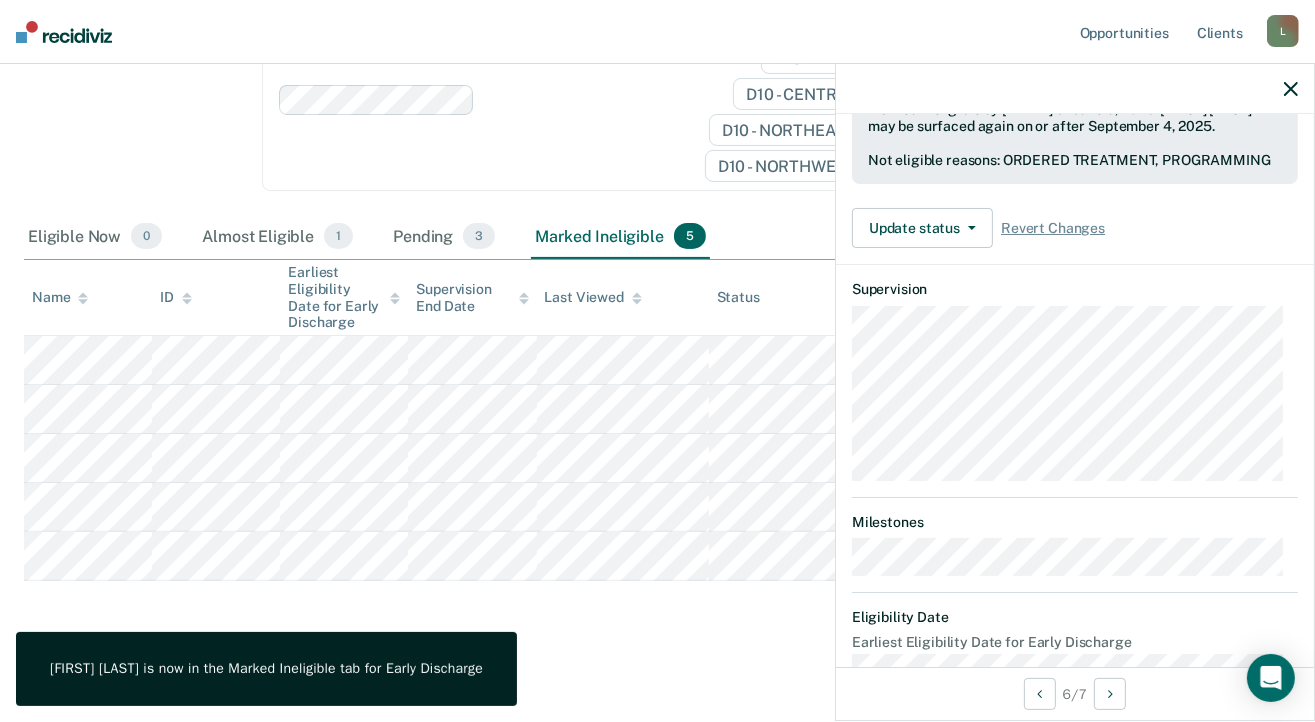 scroll, scrollTop: 464, scrollLeft: 0, axis: vertical 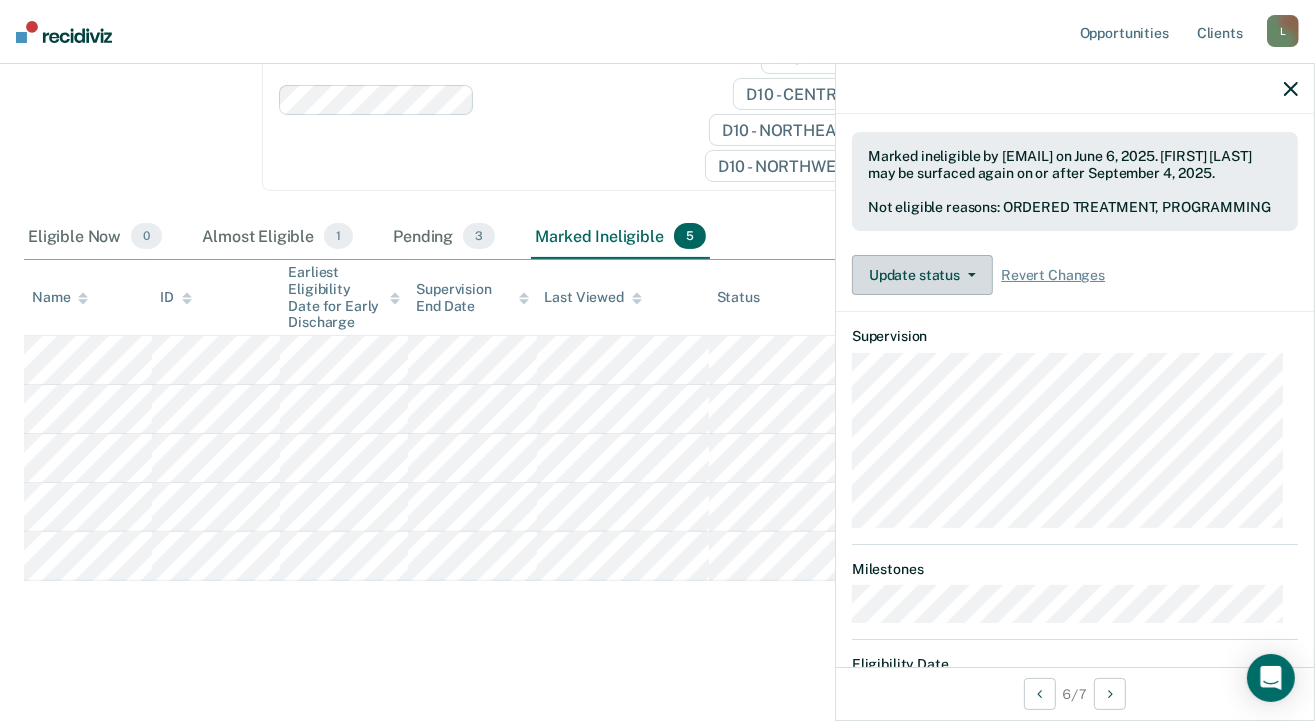 click 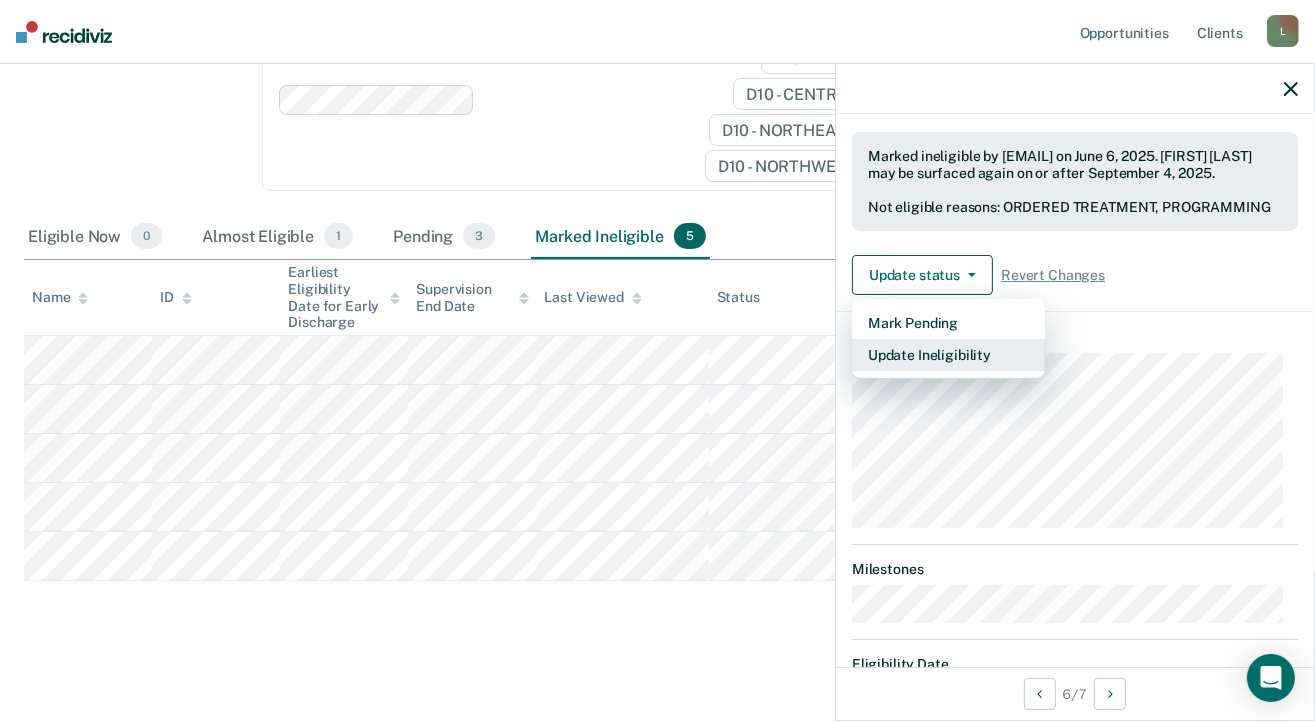 click on "Update Ineligibility" at bounding box center (948, 355) 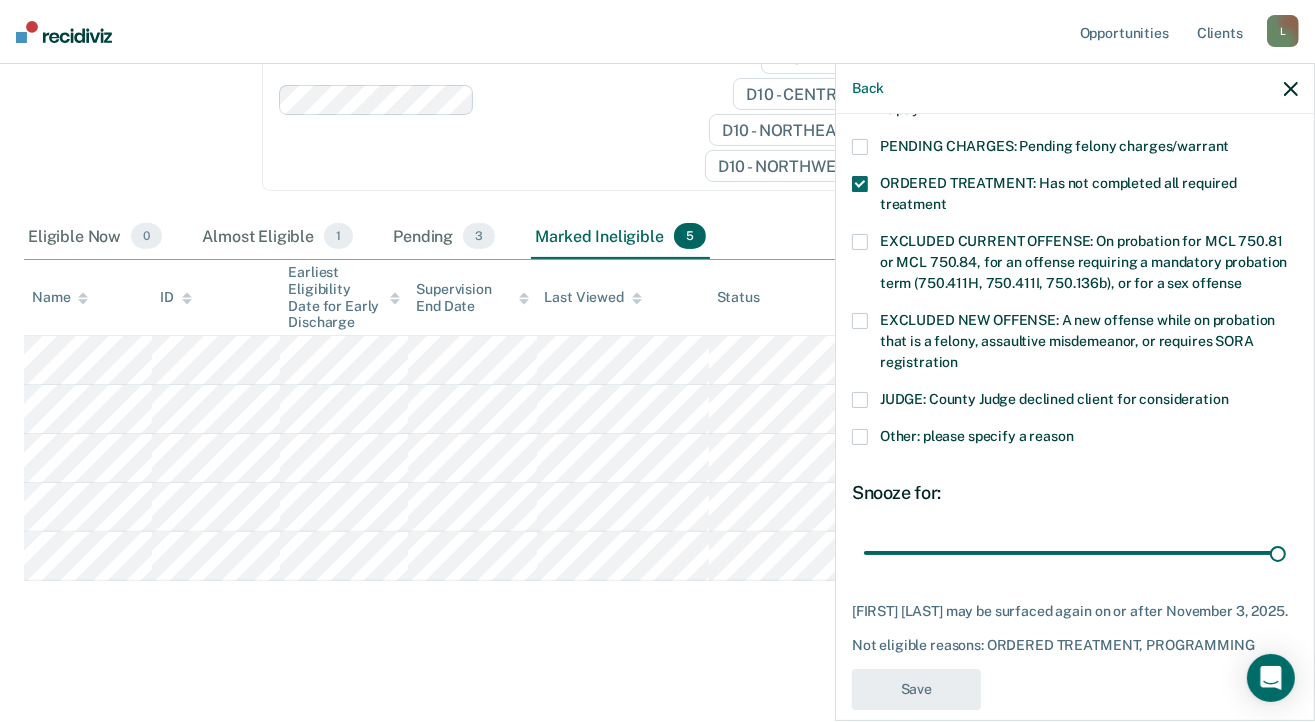 scroll, scrollTop: 654, scrollLeft: 0, axis: vertical 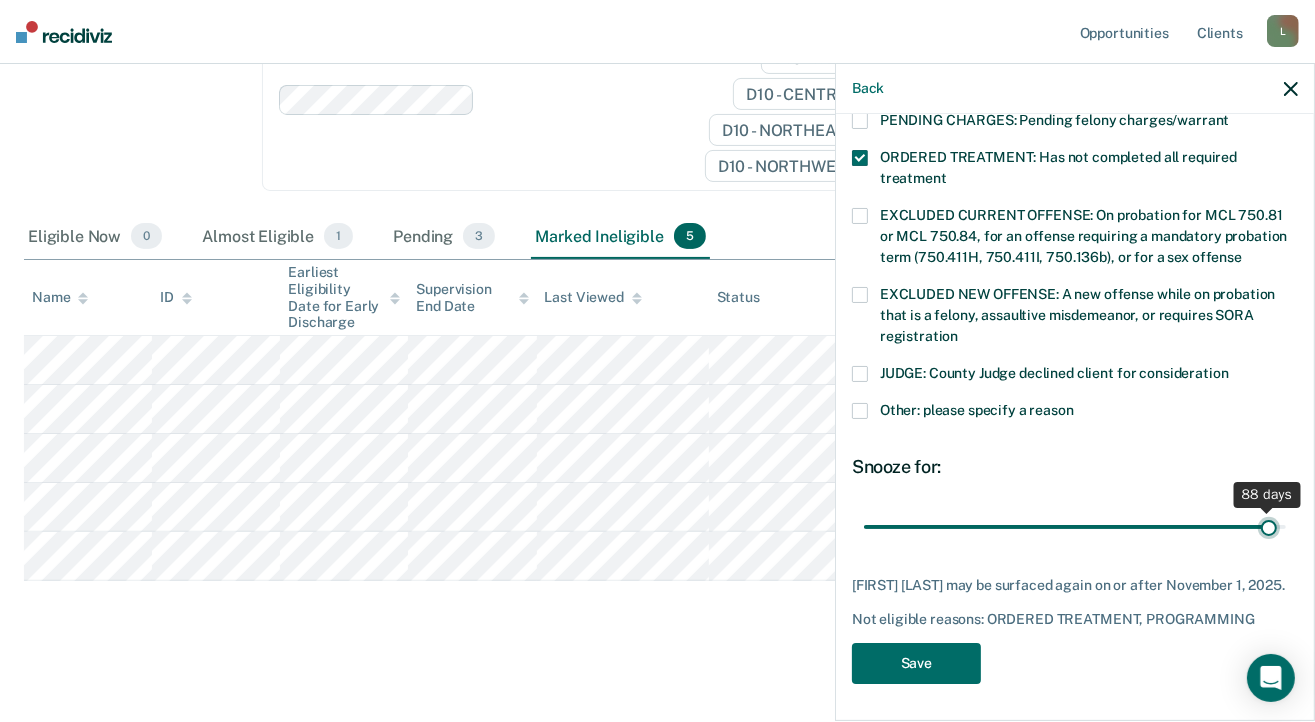 type on "88" 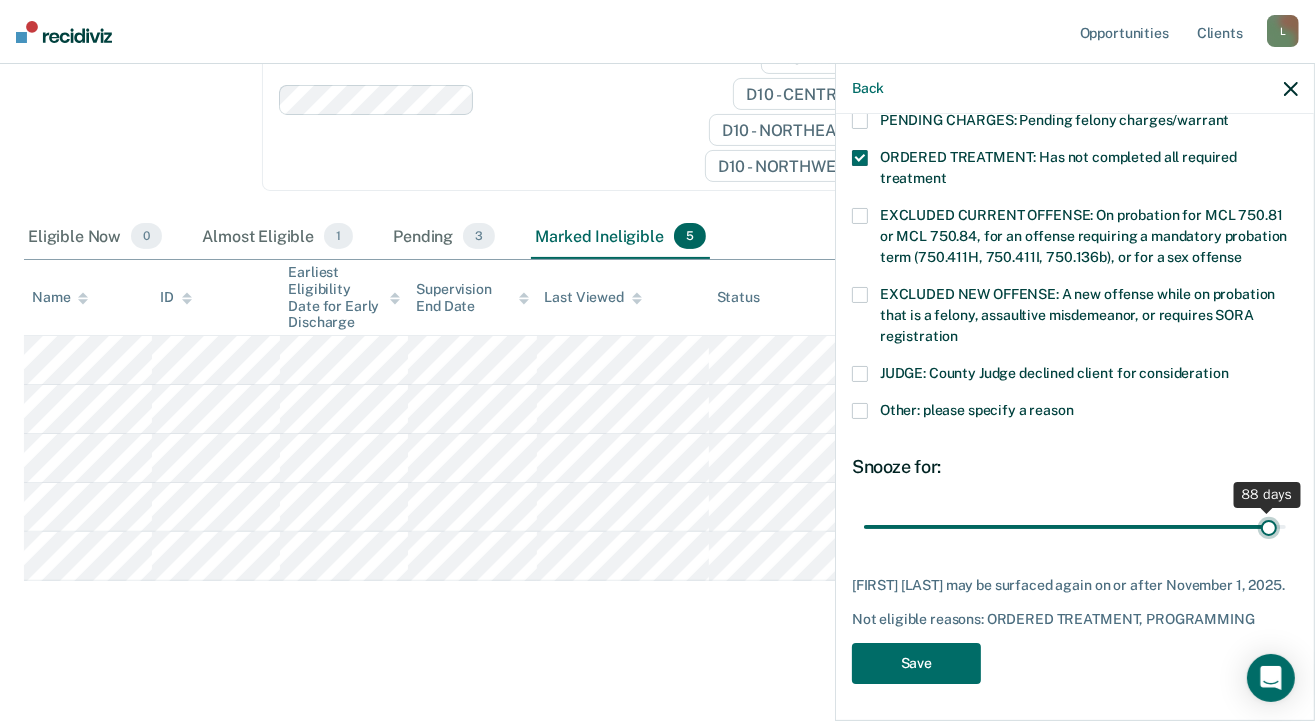 click at bounding box center [1075, 527] 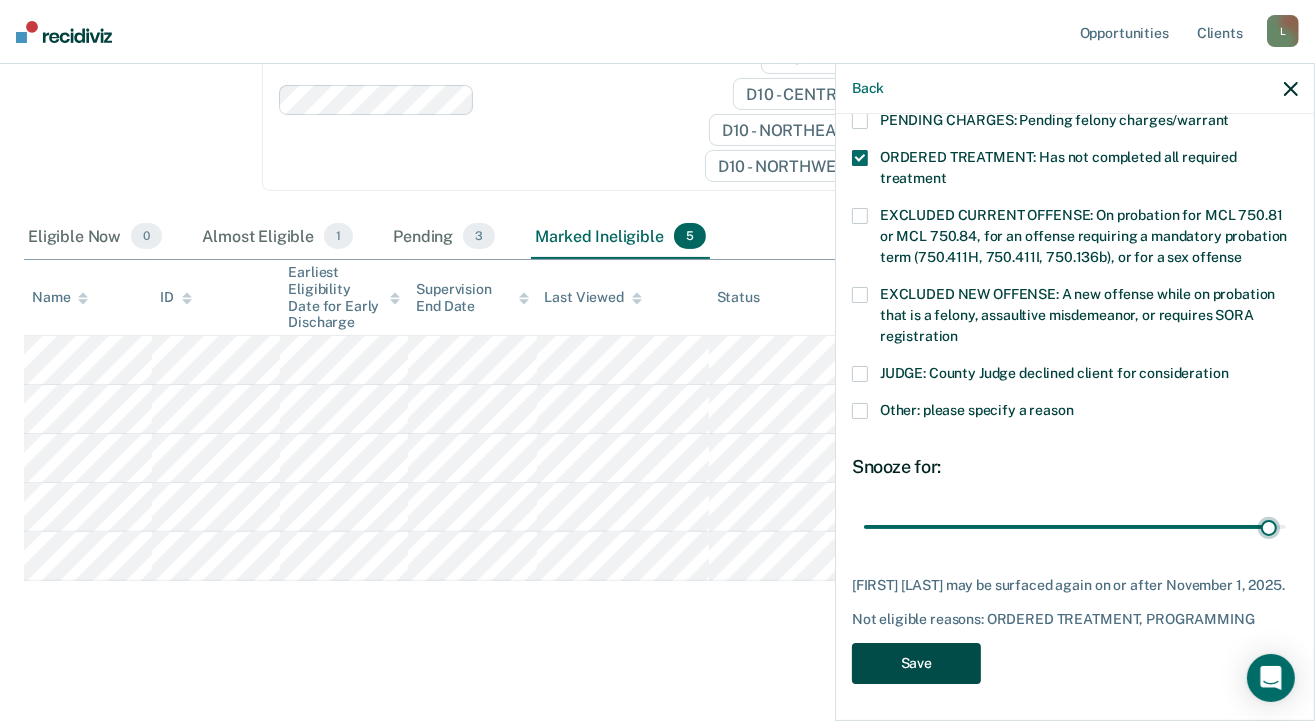 click on "Save" at bounding box center [916, 663] 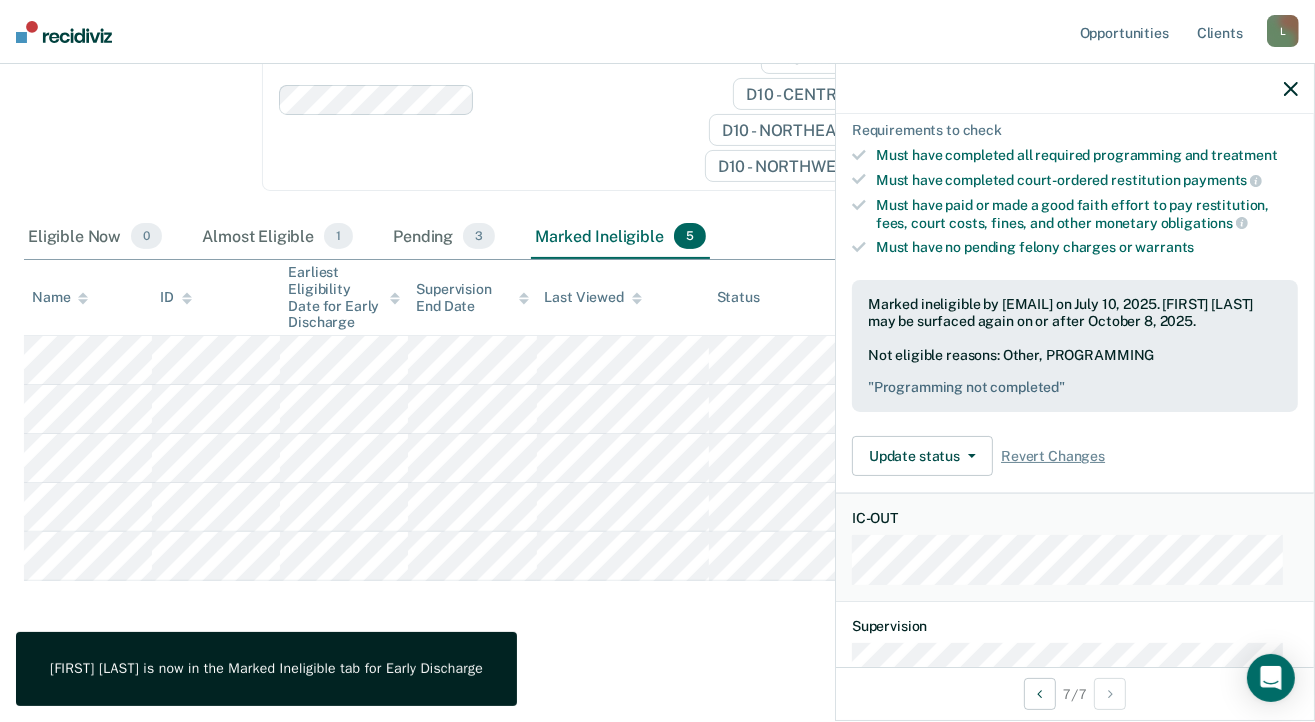 scroll, scrollTop: 305, scrollLeft: 0, axis: vertical 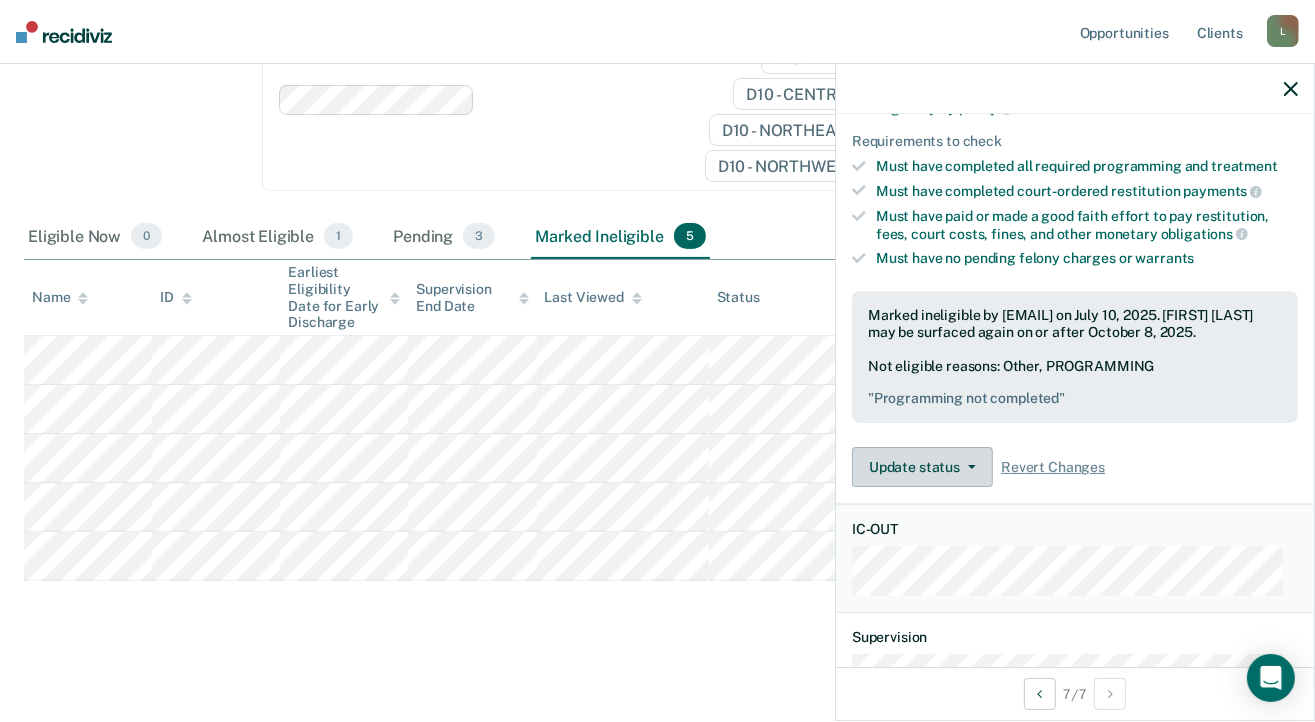 click on "Update status" at bounding box center (922, 467) 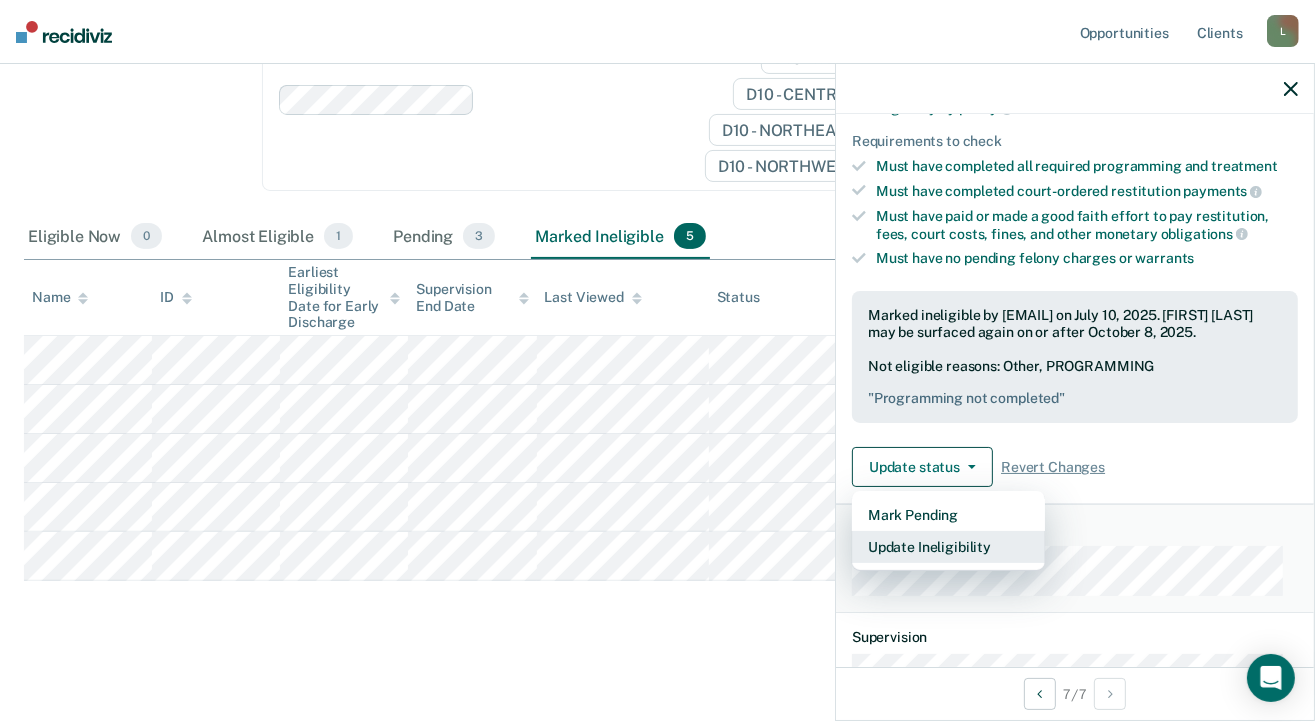 click on "Update Ineligibility" at bounding box center [948, 547] 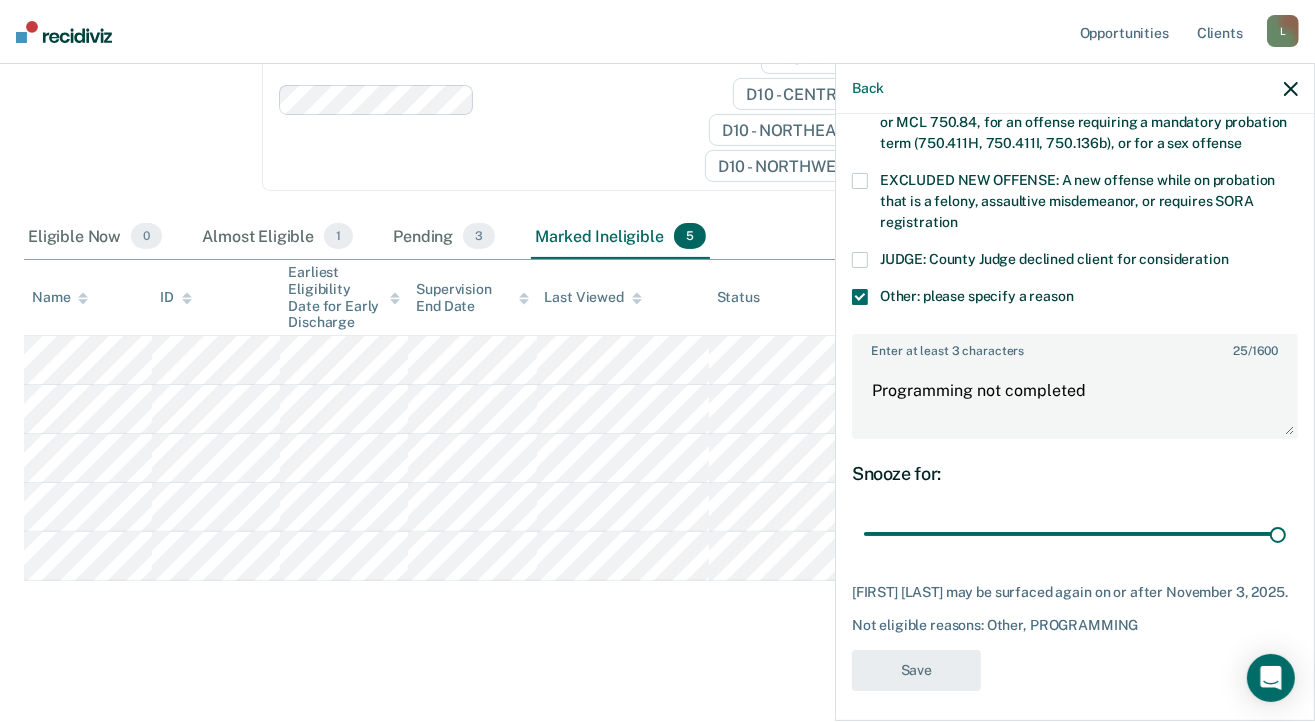 scroll, scrollTop: 790, scrollLeft: 0, axis: vertical 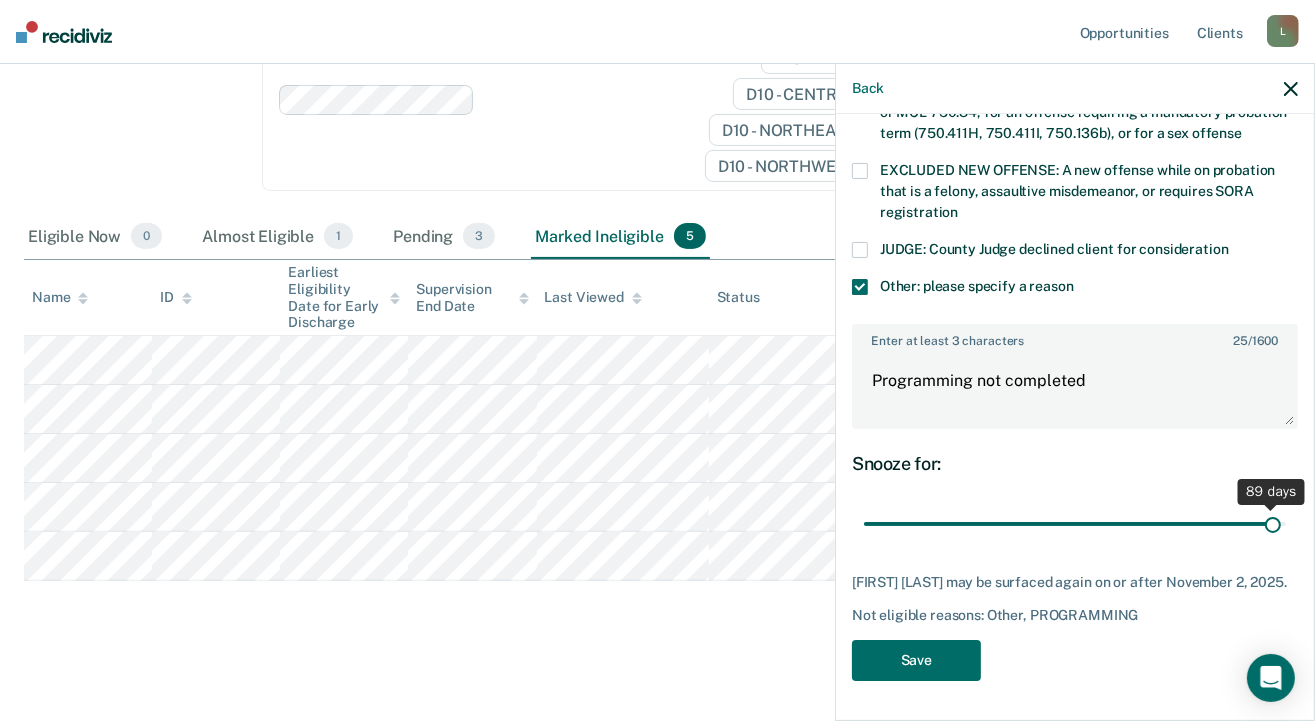 type on "89" 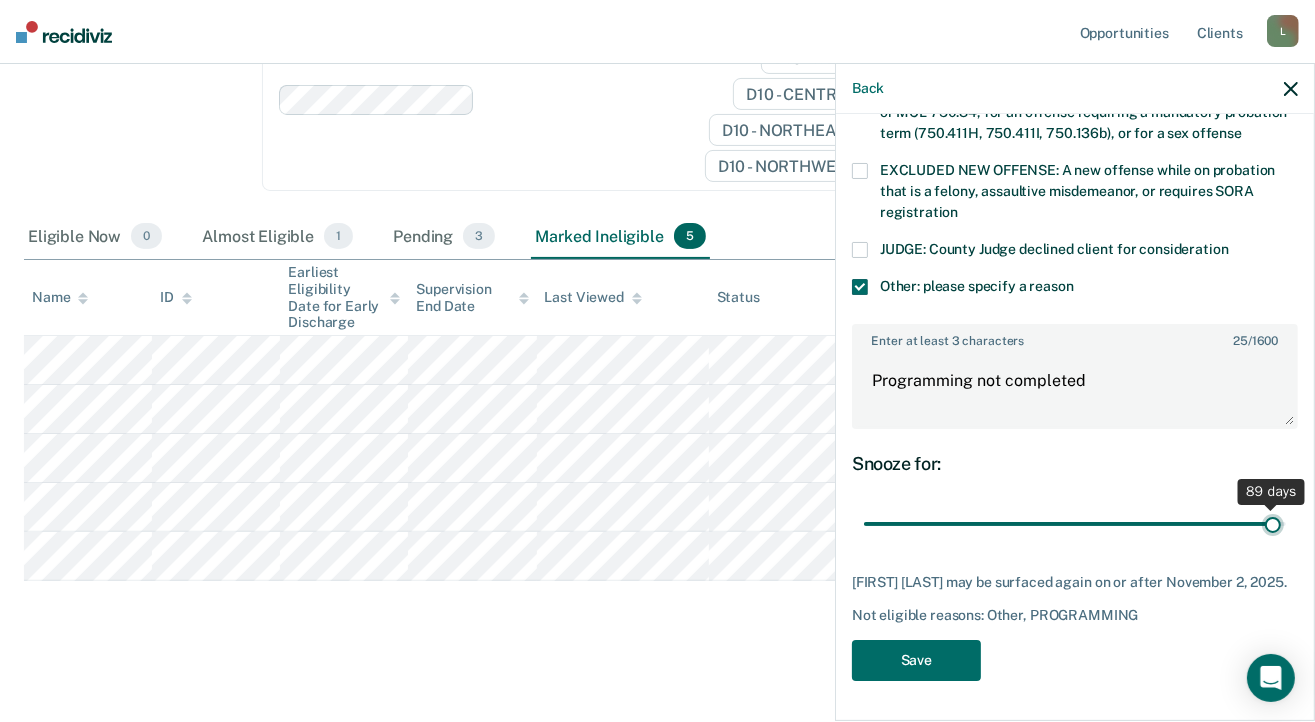 click at bounding box center (1075, 524) 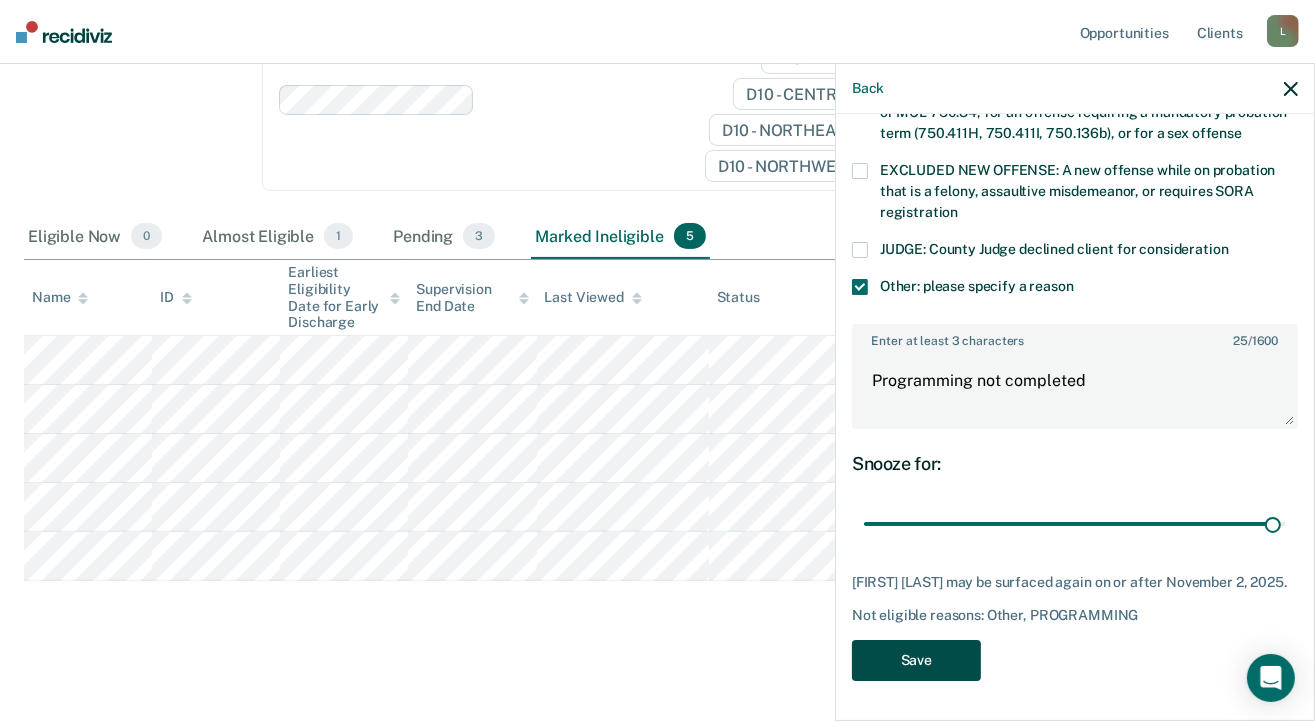 click on "Save" at bounding box center (916, 660) 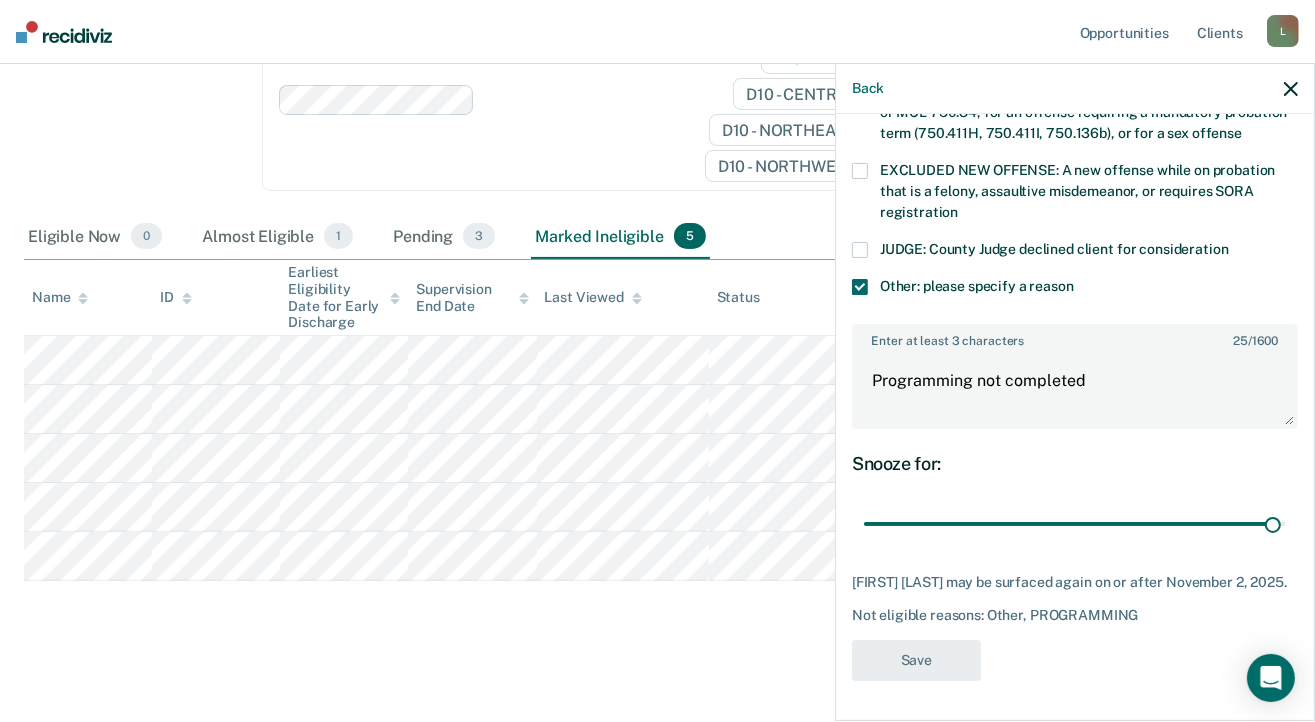 scroll, scrollTop: 705, scrollLeft: 0, axis: vertical 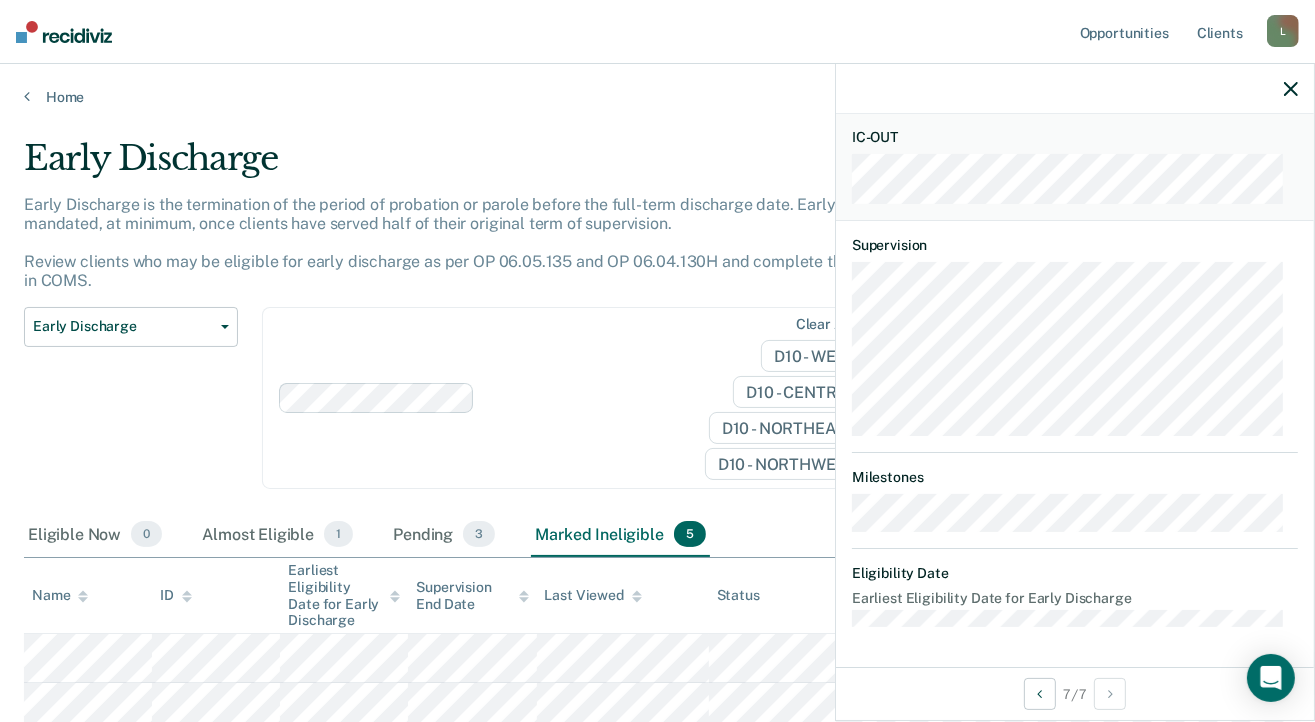 click 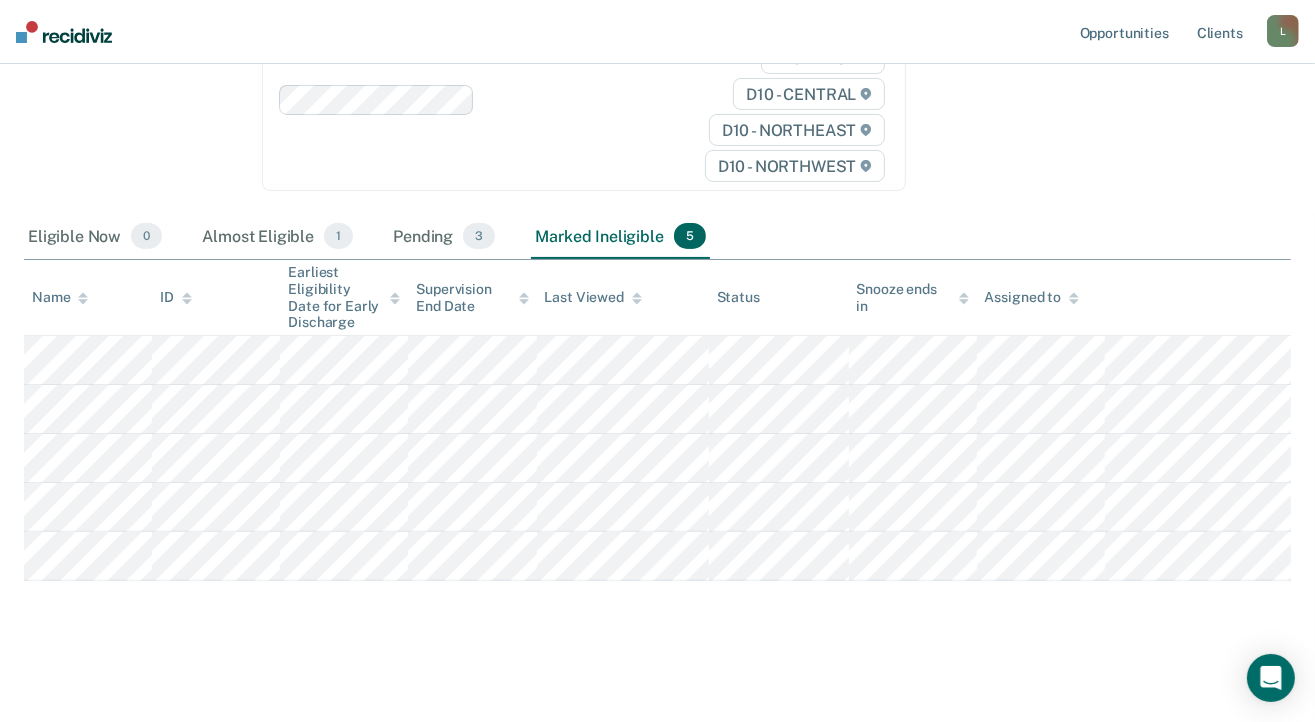 scroll, scrollTop: 0, scrollLeft: 0, axis: both 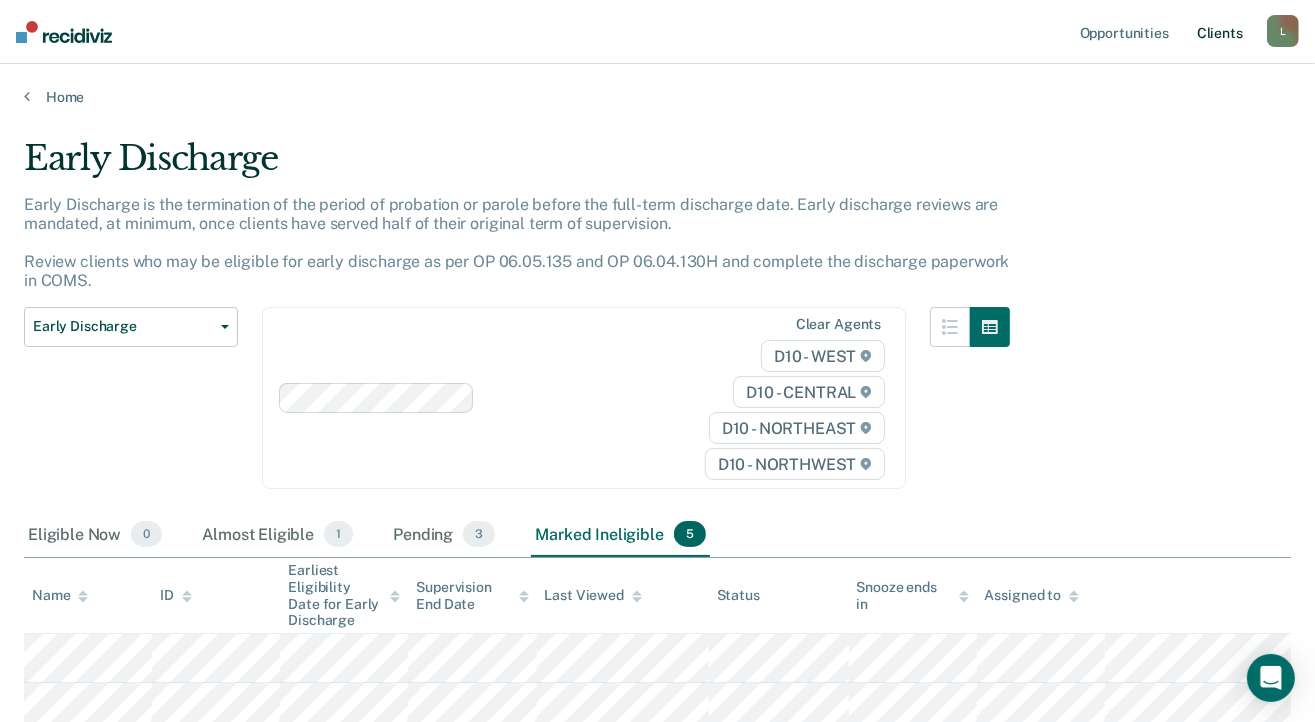 click on "Client s" at bounding box center (1220, 32) 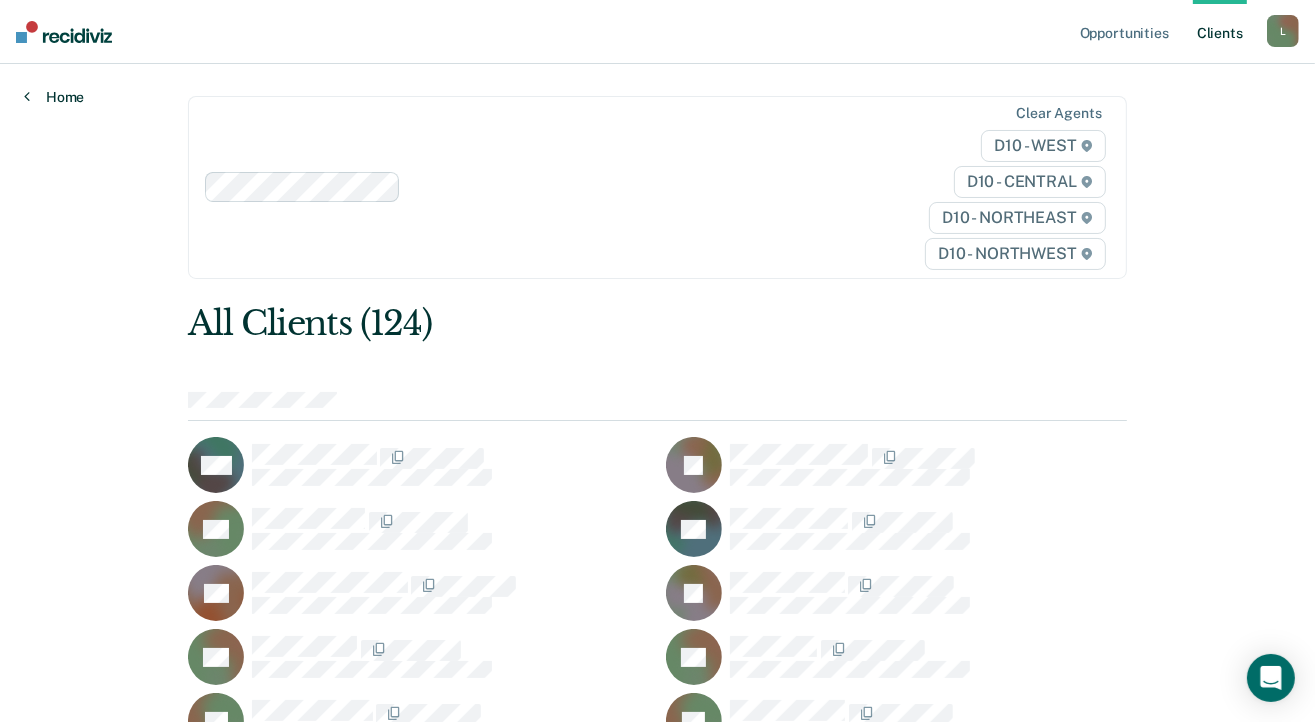 click on "Home" at bounding box center [54, 97] 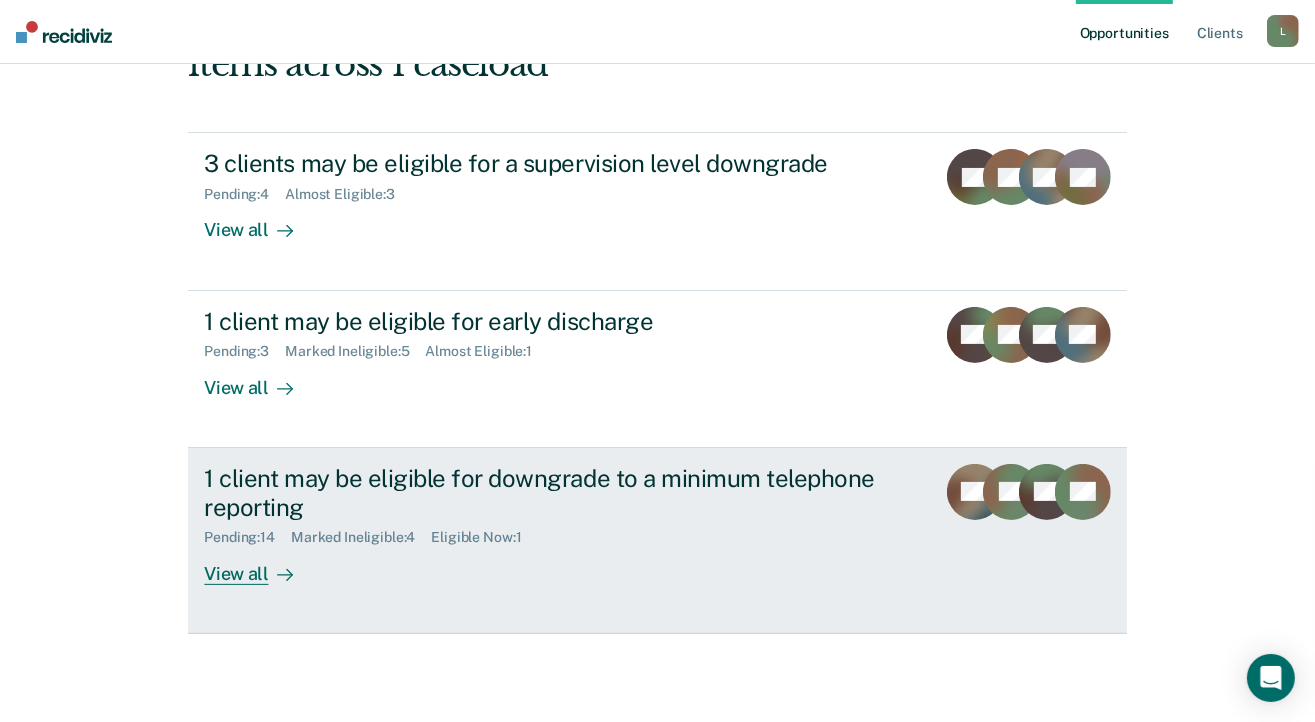 scroll, scrollTop: 368, scrollLeft: 0, axis: vertical 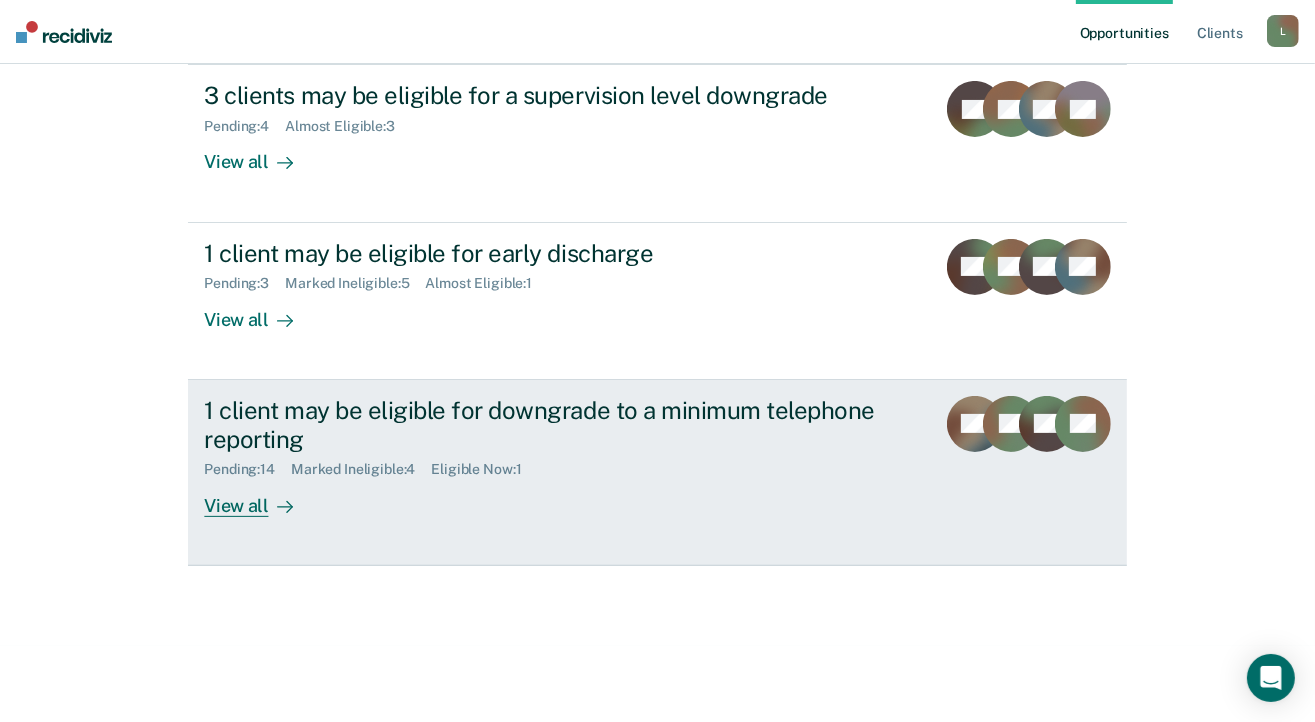 click on "View all" at bounding box center [260, 497] 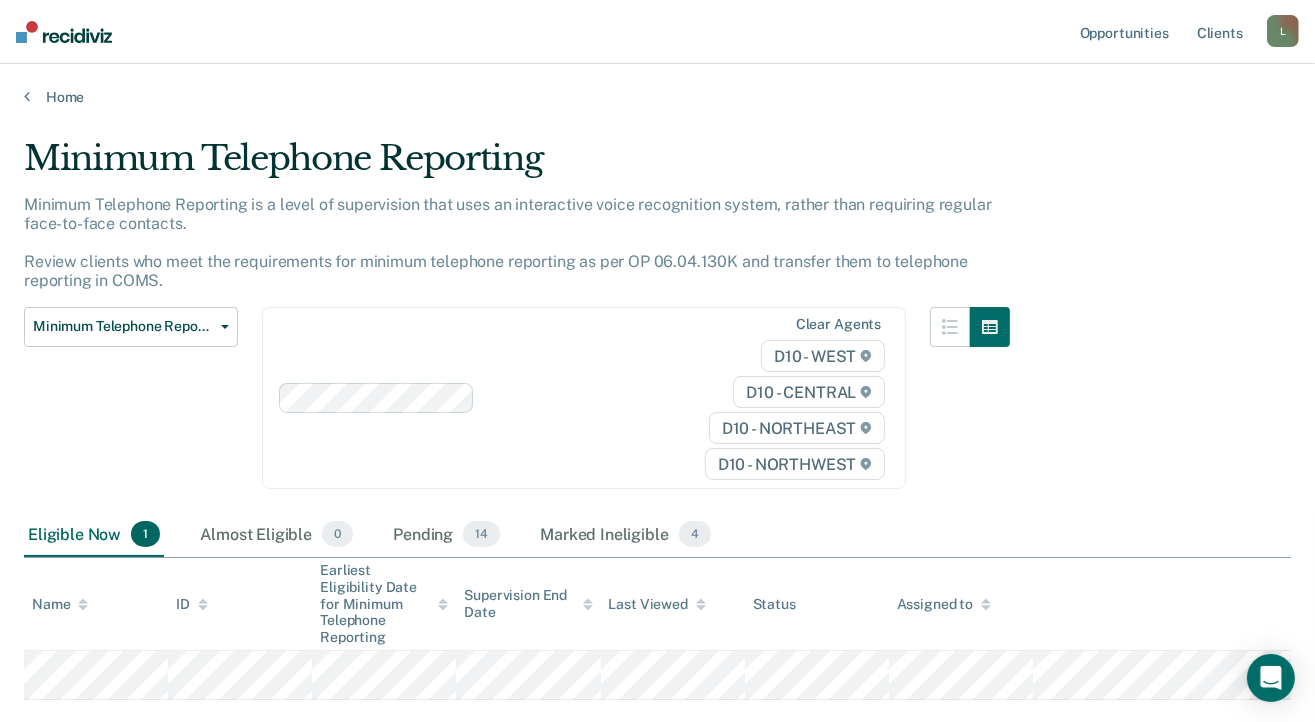scroll, scrollTop: 119, scrollLeft: 0, axis: vertical 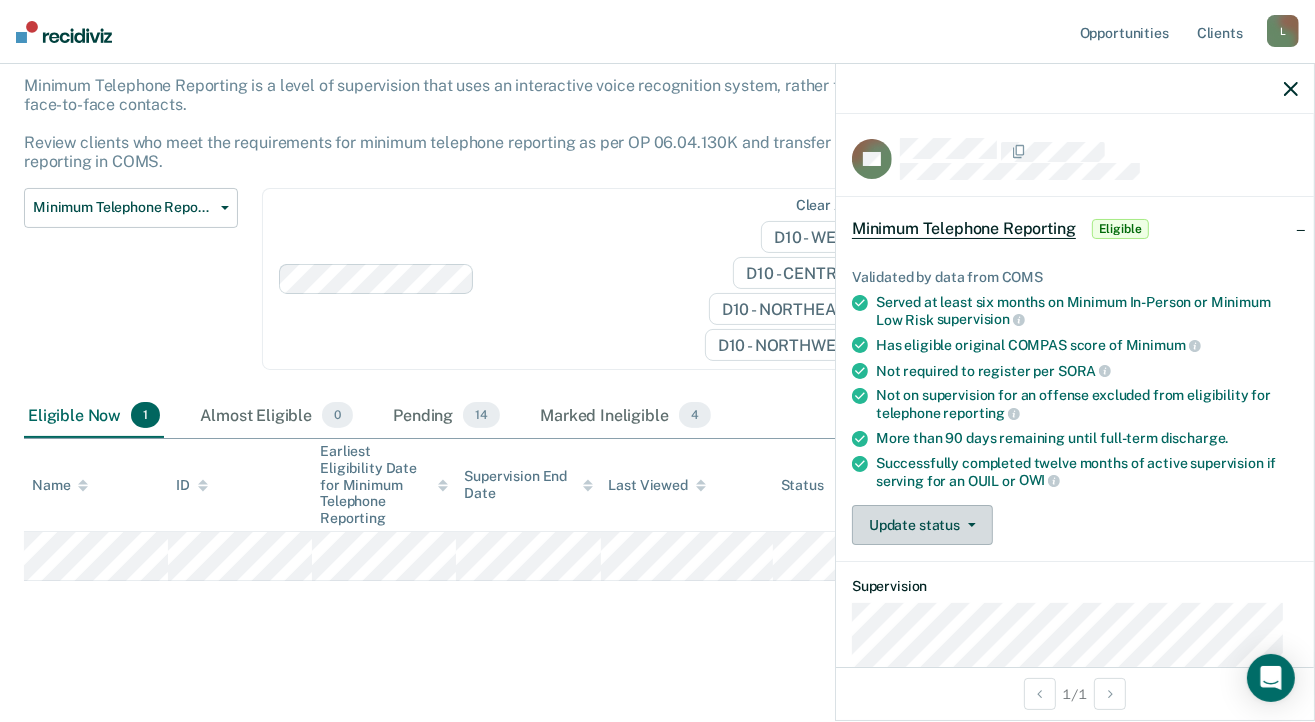 click on "Update status" at bounding box center (922, 525) 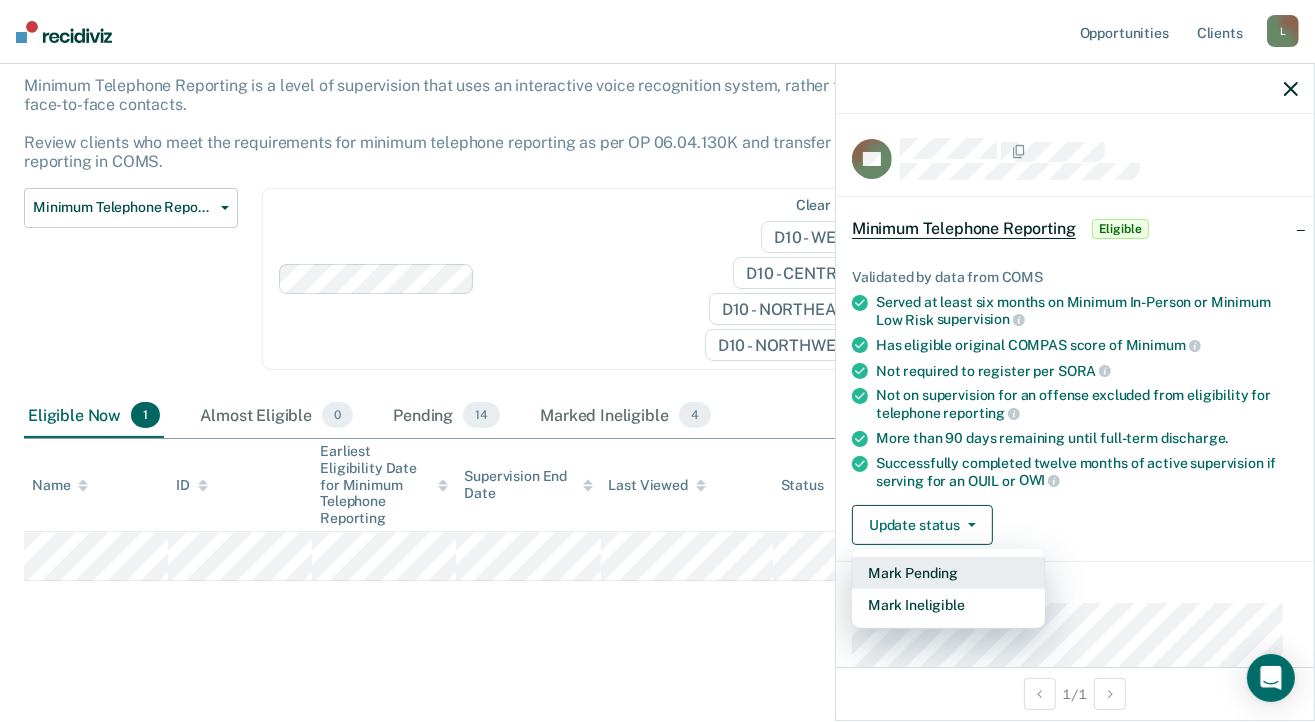 click on "Mark Pending" at bounding box center [948, 573] 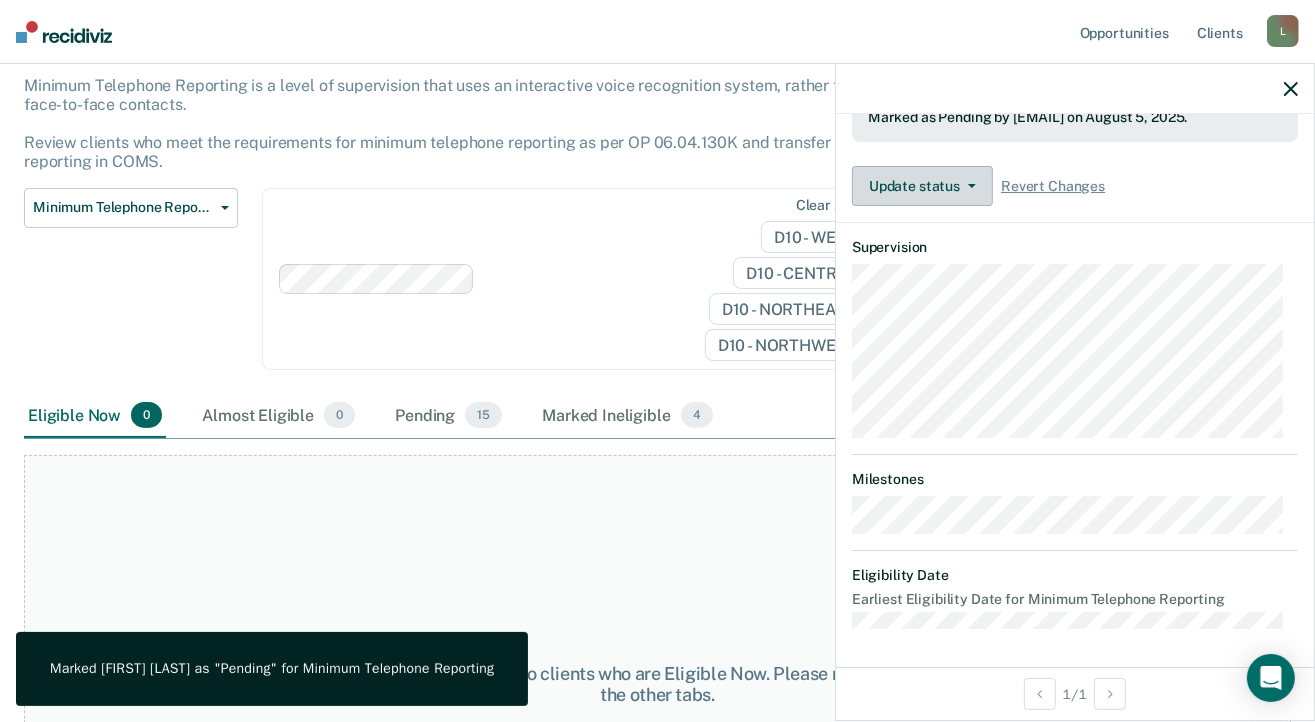 scroll, scrollTop: 431, scrollLeft: 0, axis: vertical 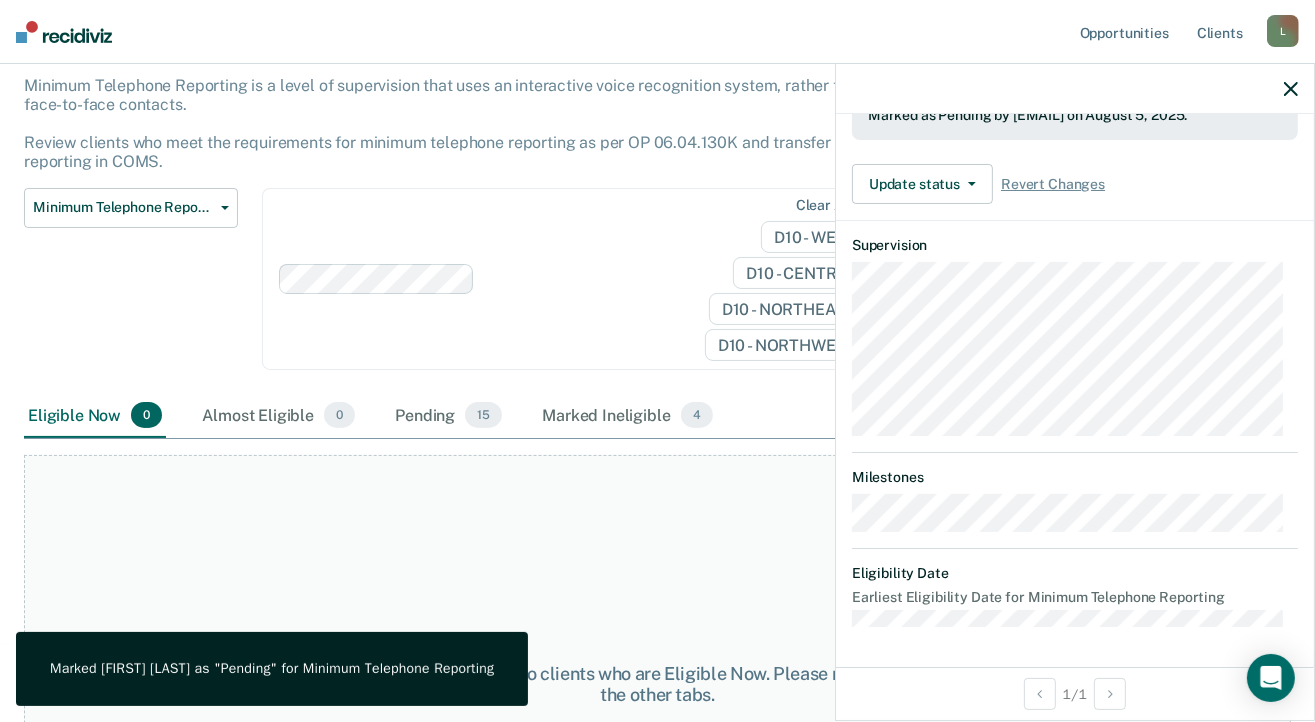 click 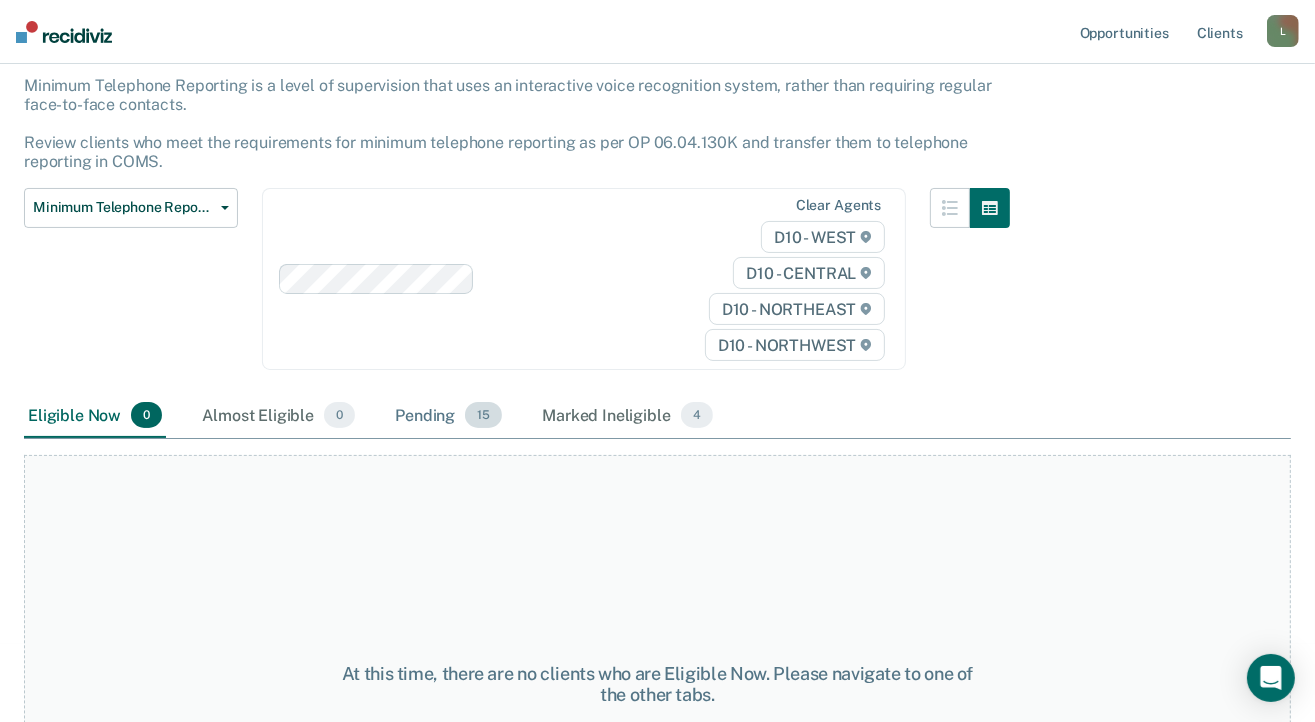 click on "Pending 15" at bounding box center [448, 416] 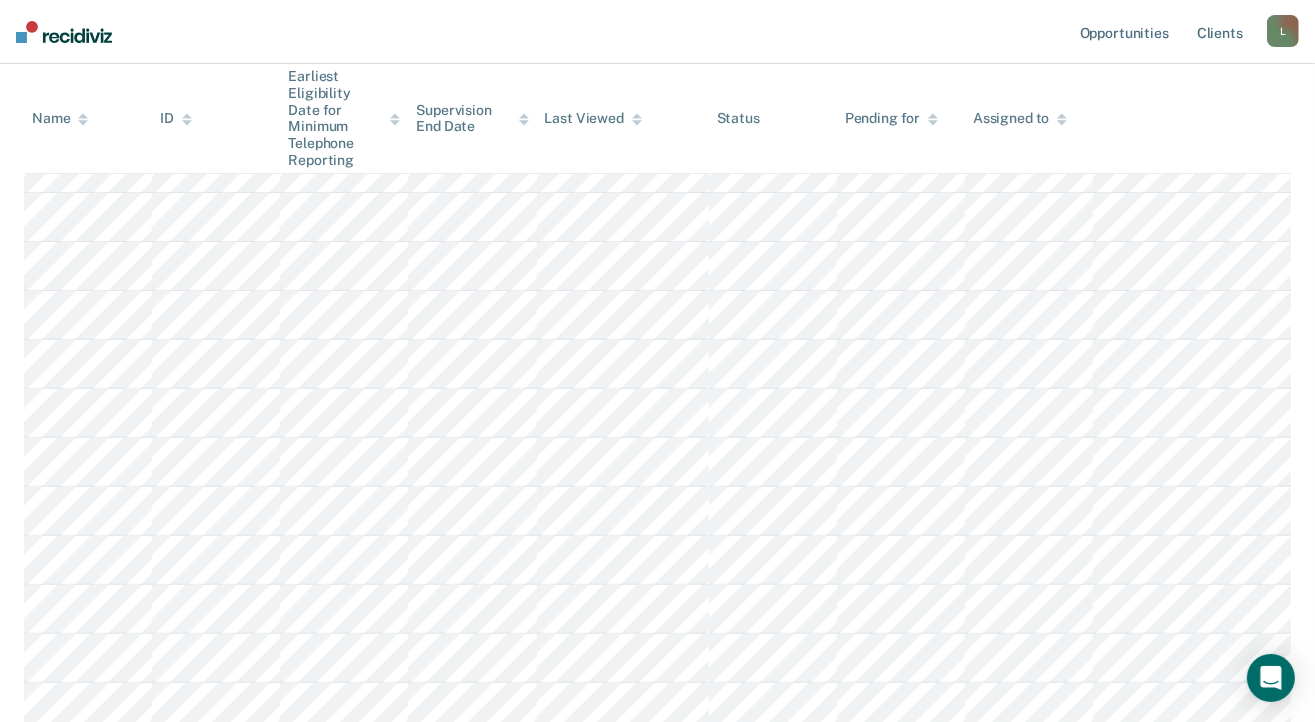 scroll, scrollTop: 405, scrollLeft: 0, axis: vertical 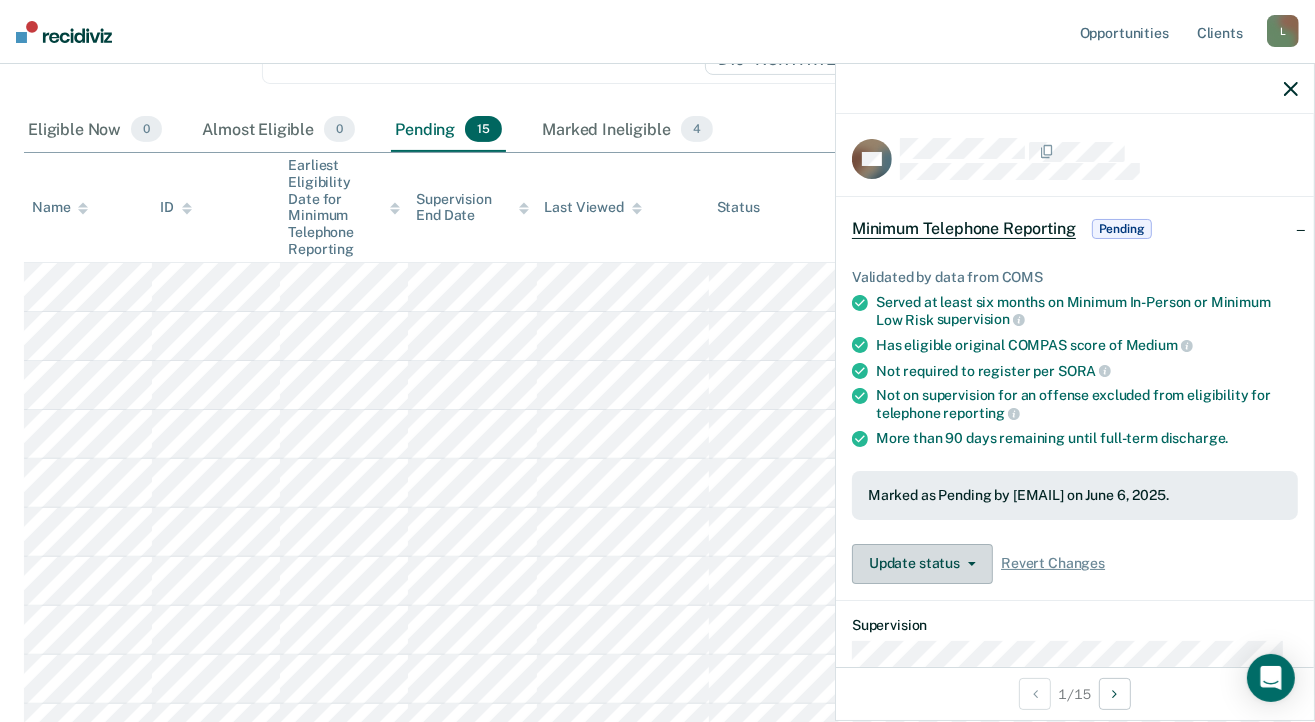 click at bounding box center (968, 564) 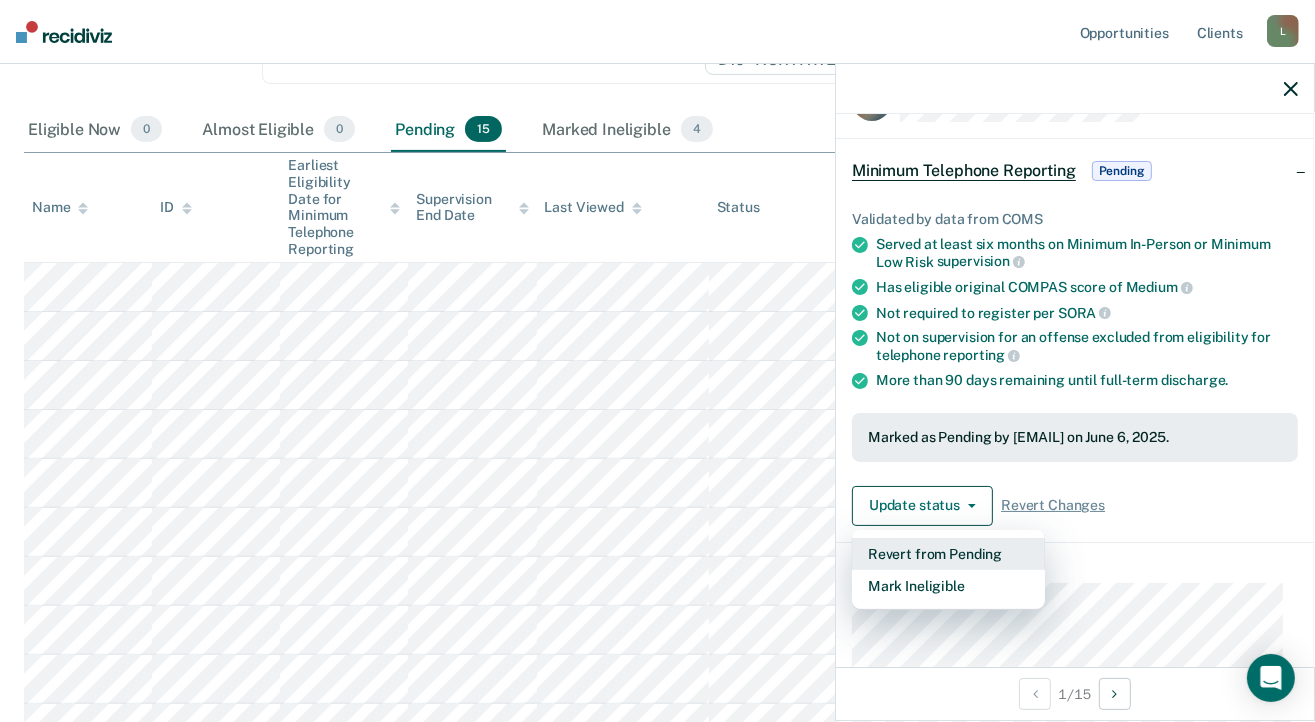 scroll, scrollTop: 203, scrollLeft: 0, axis: vertical 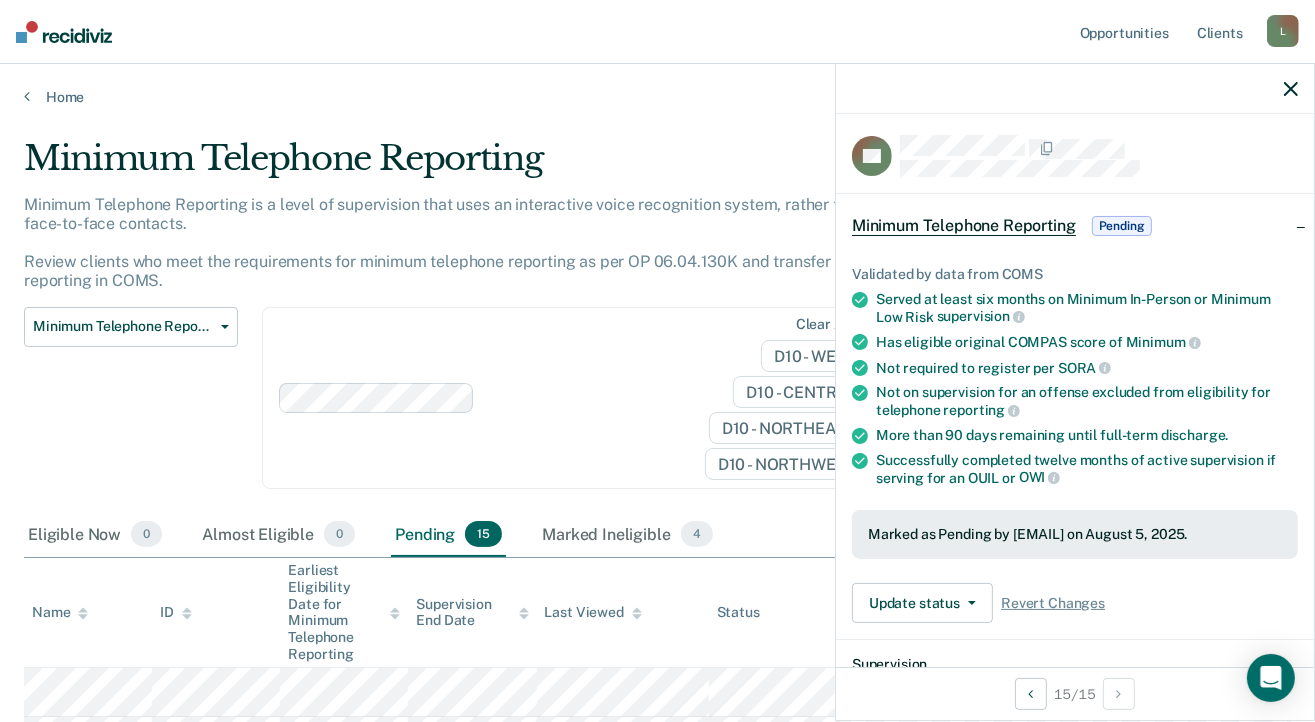 click 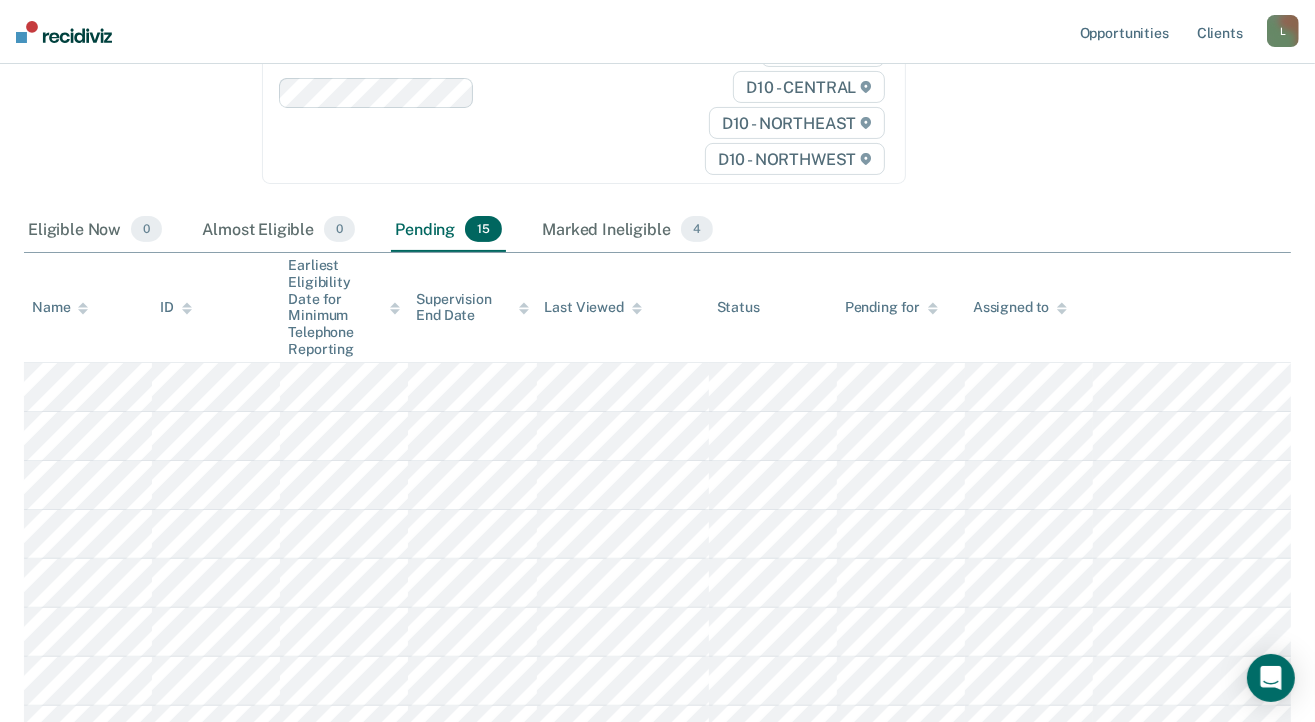 scroll, scrollTop: 0, scrollLeft: 0, axis: both 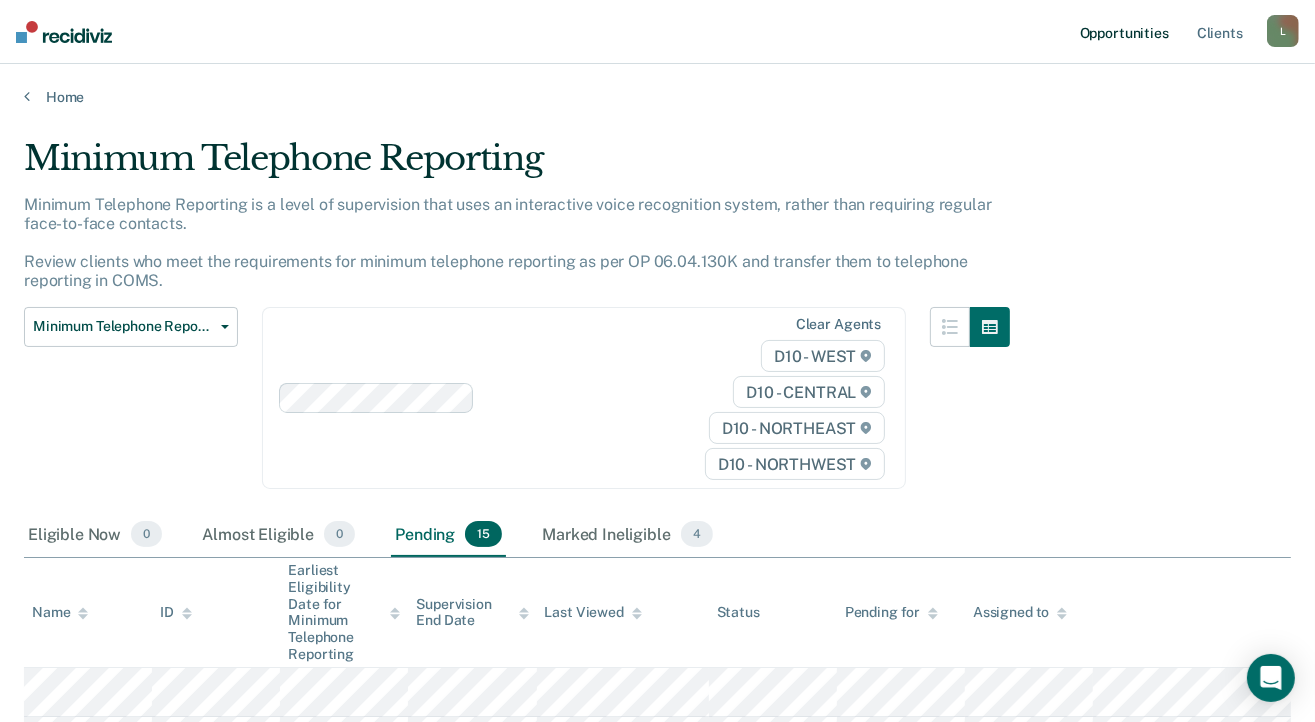 click on "Opportunities" at bounding box center (1124, 32) 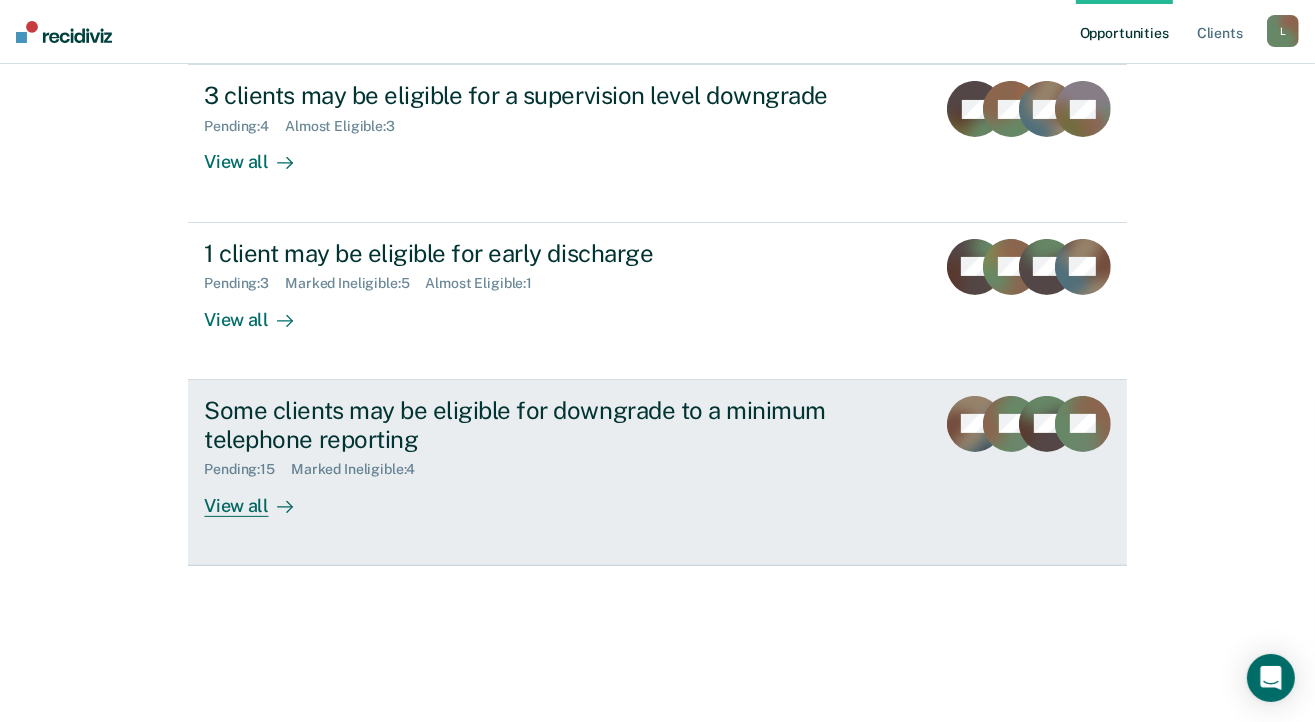 scroll, scrollTop: 0, scrollLeft: 0, axis: both 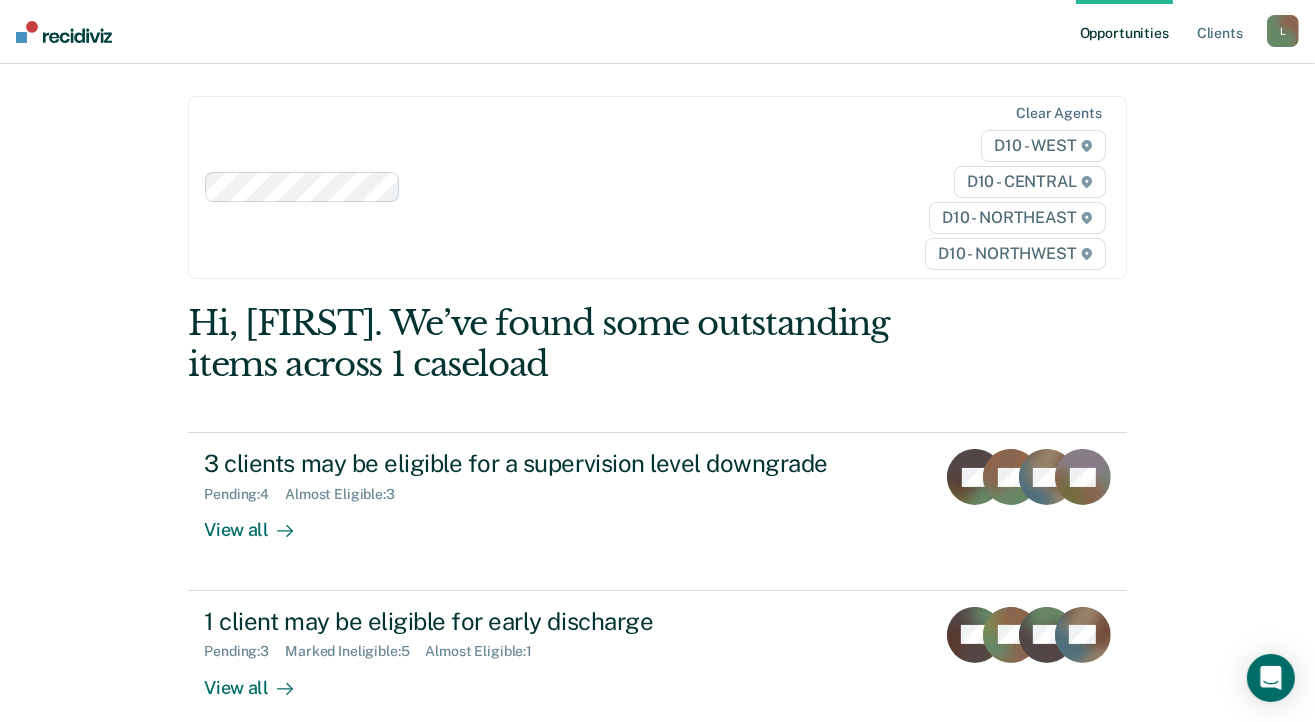click on "L" at bounding box center (1283, 31) 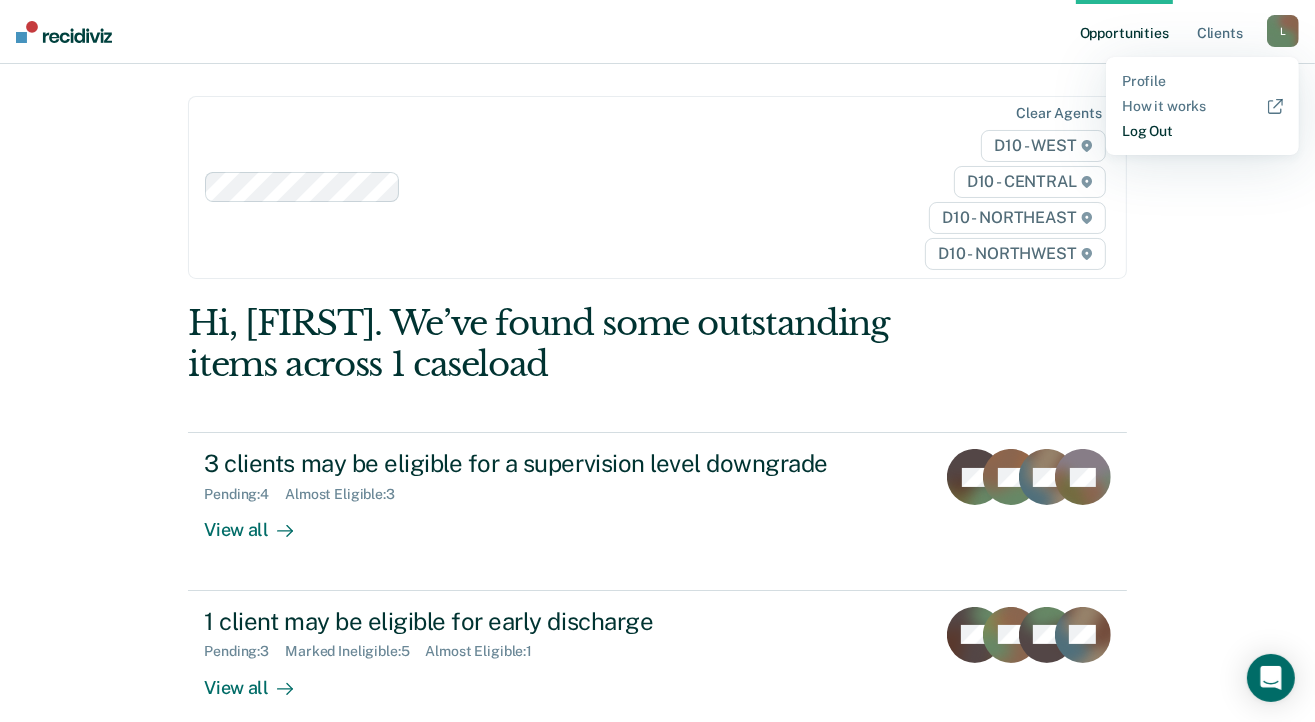 click on "Log Out" at bounding box center [1202, 131] 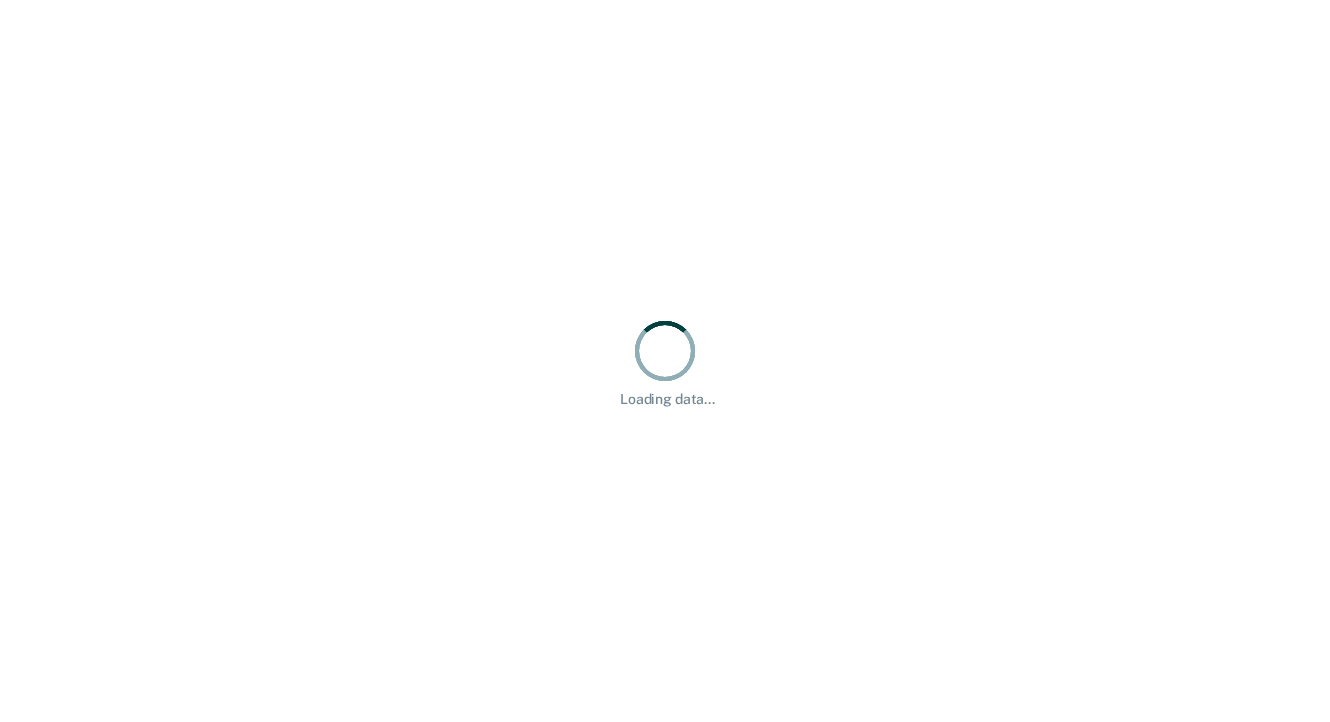 scroll, scrollTop: 0, scrollLeft: 0, axis: both 